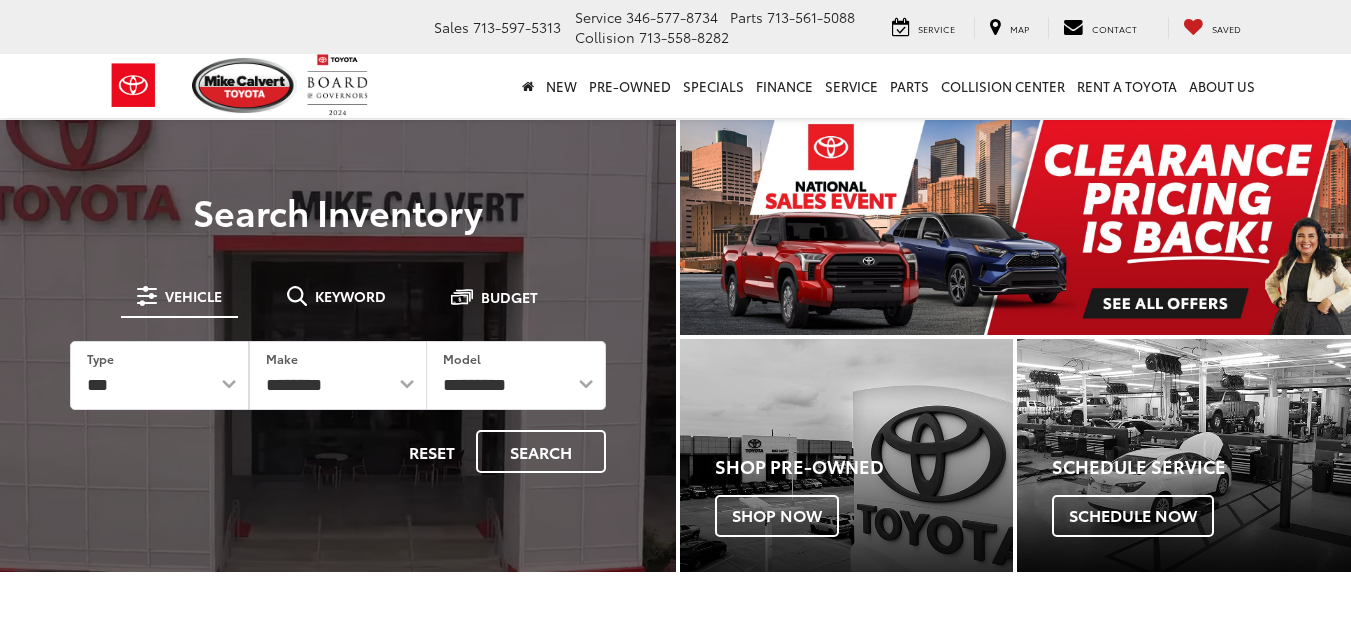 scroll, scrollTop: 0, scrollLeft: 0, axis: both 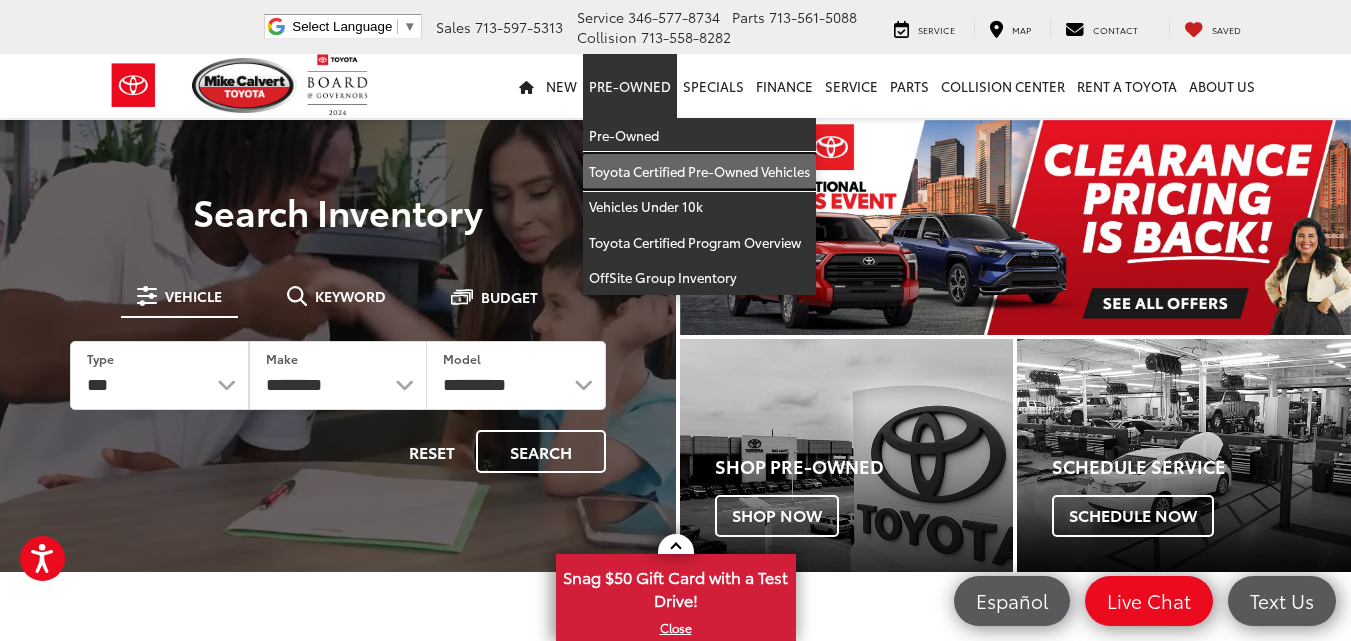 click on "Toyota Certified Pre-Owned Vehicles" at bounding box center (699, 172) 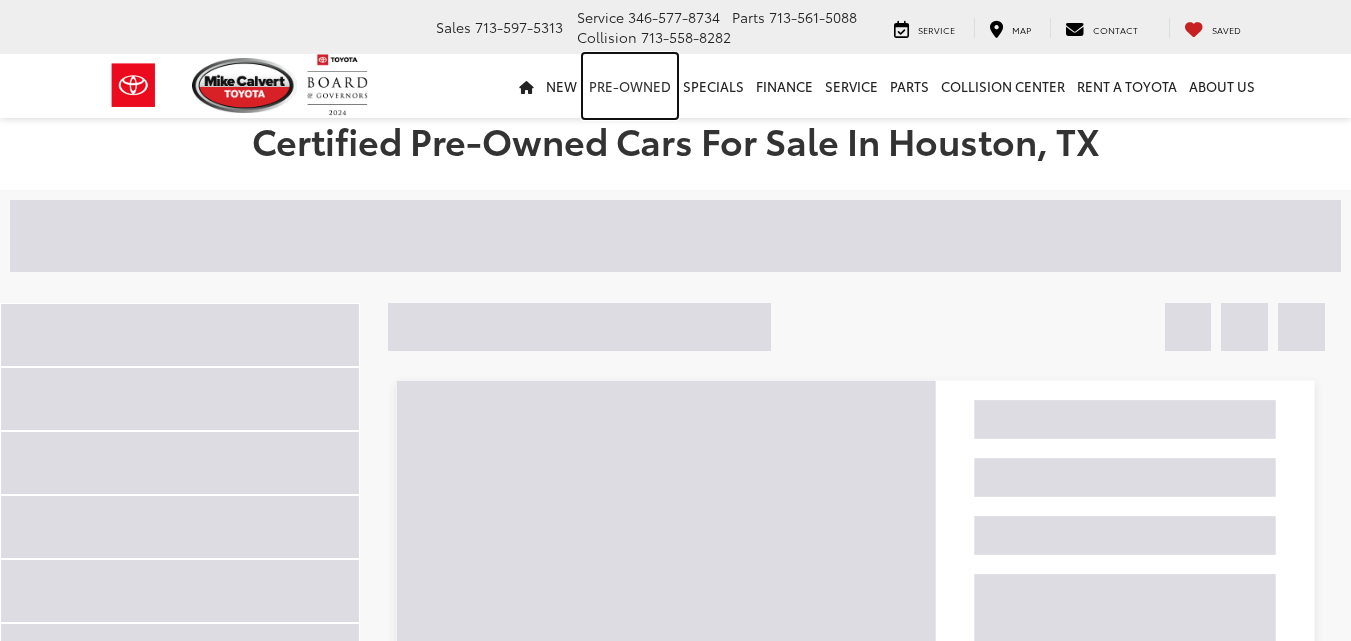 scroll, scrollTop: 0, scrollLeft: 0, axis: both 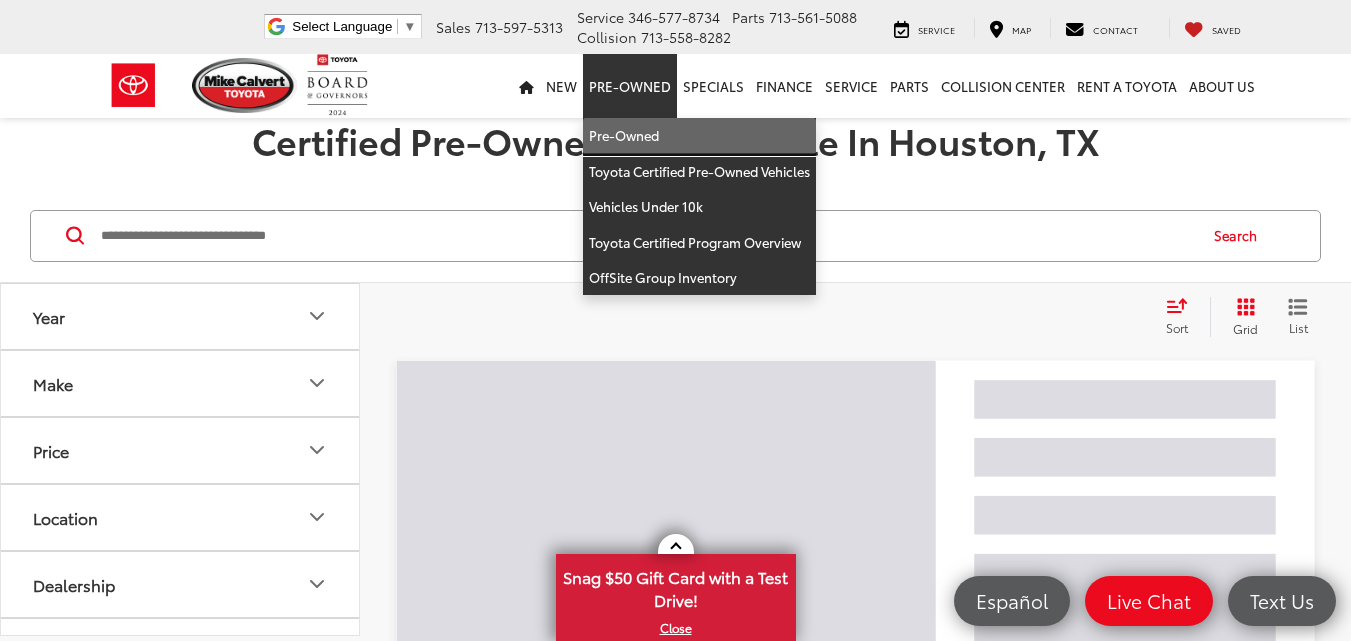 click on "Pre-Owned" at bounding box center [699, 136] 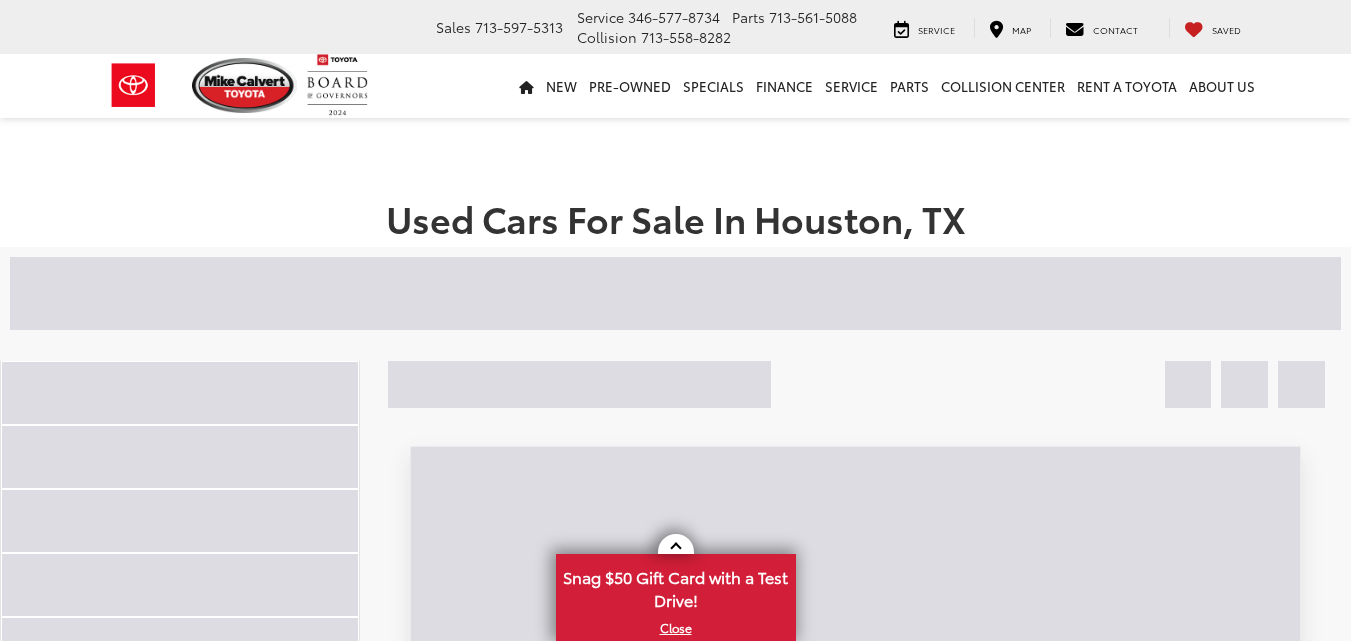 scroll, scrollTop: 0, scrollLeft: 0, axis: both 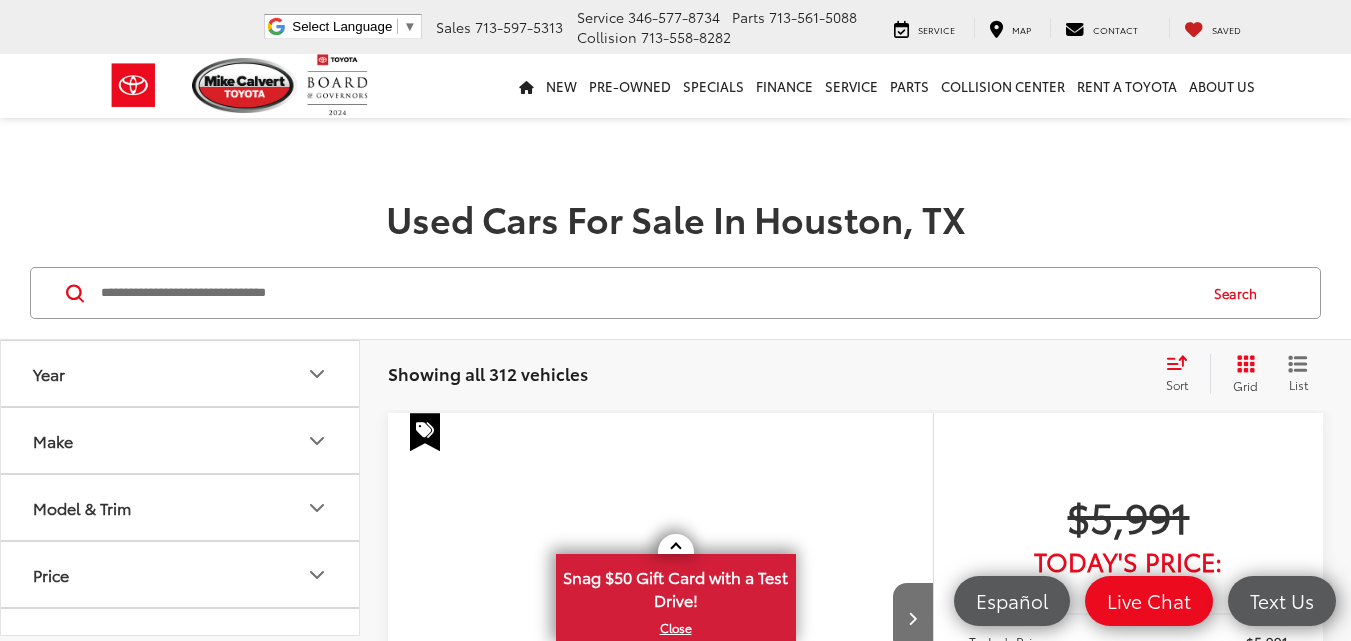 click 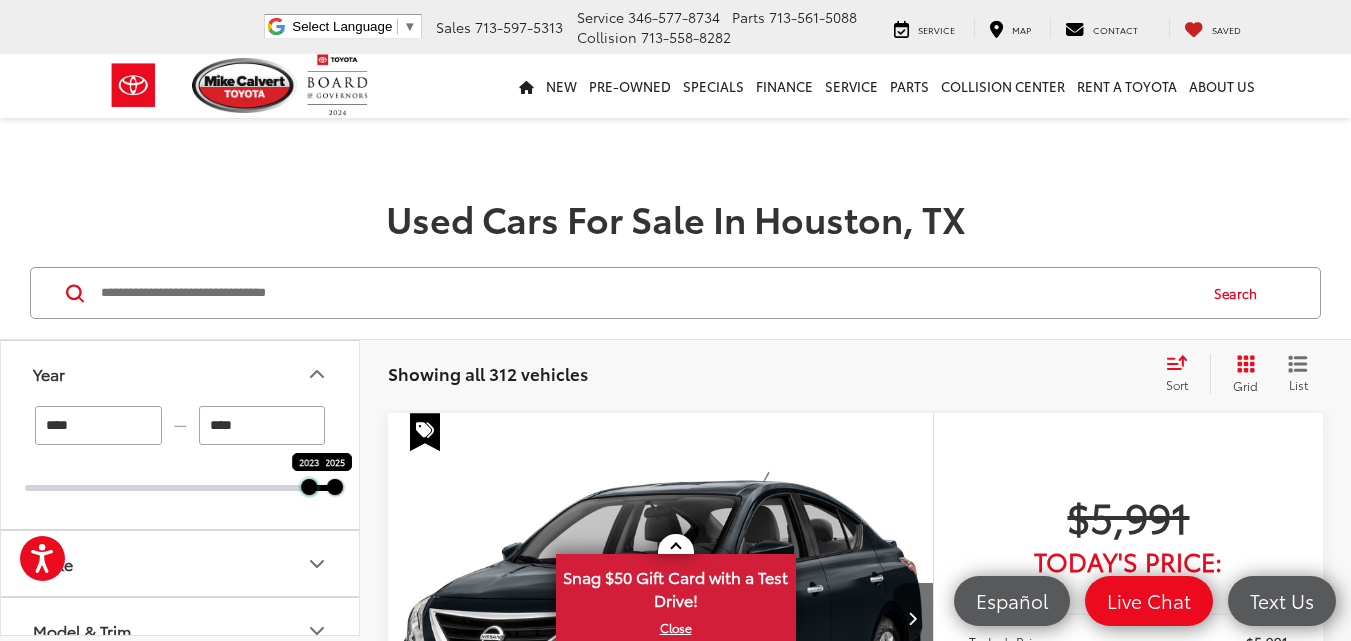 drag, startPoint x: 28, startPoint y: 494, endPoint x: 307, endPoint y: 499, distance: 279.0448 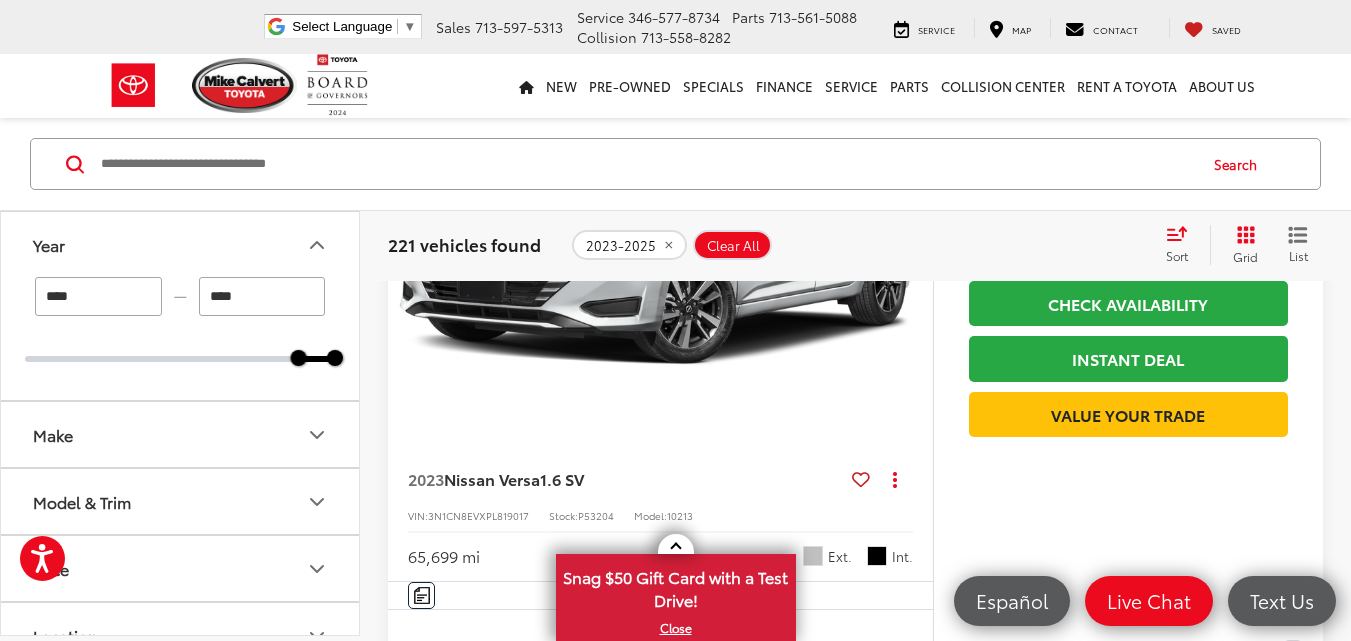 scroll, scrollTop: 0, scrollLeft: 0, axis: both 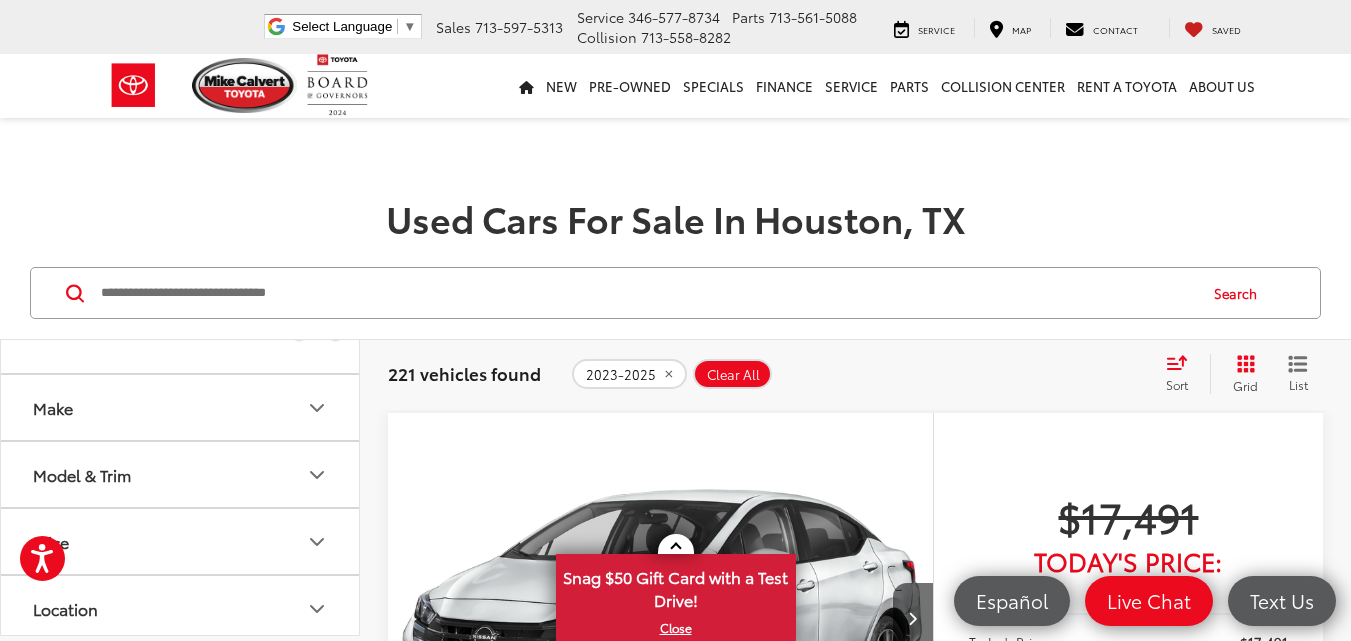 click 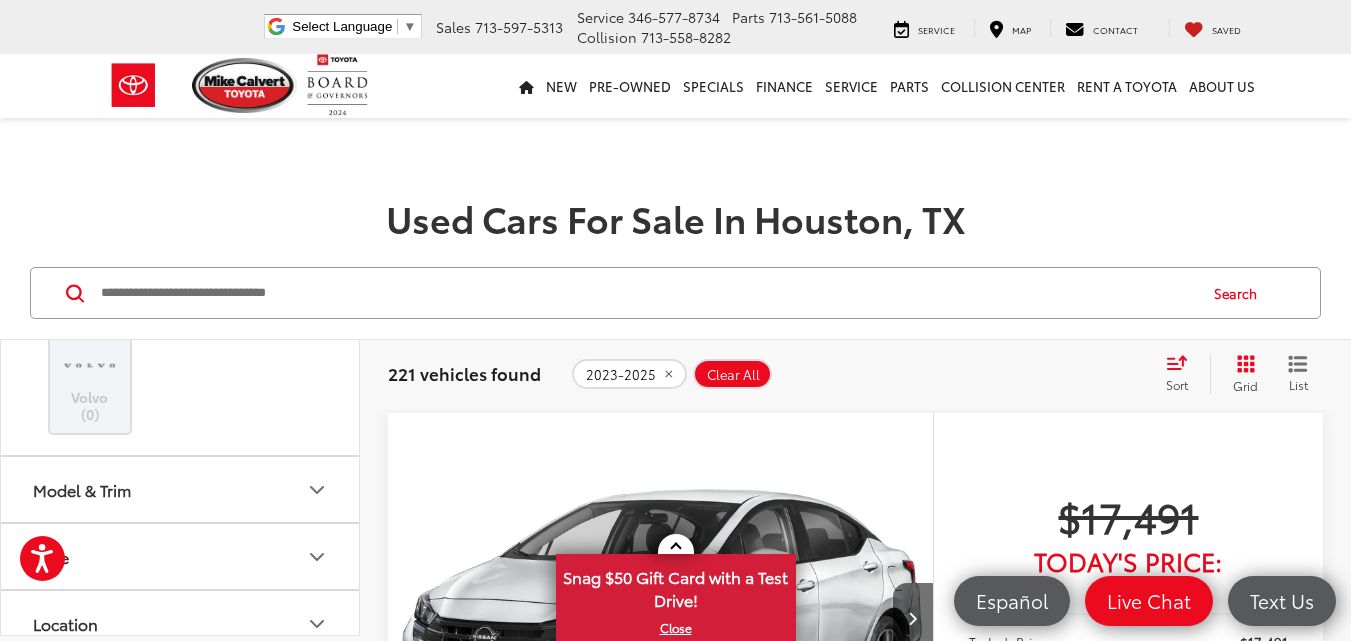 scroll, scrollTop: 947, scrollLeft: 0, axis: vertical 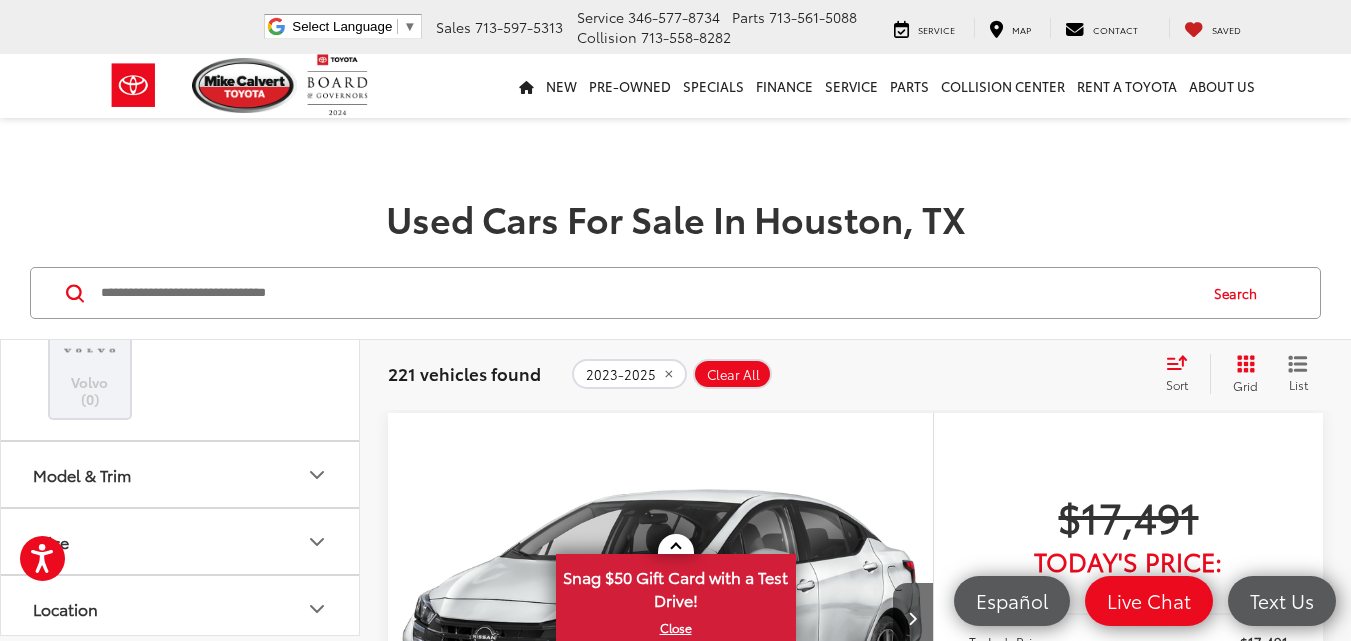 click on "Toyota   (160)" at bounding box center [270, 218] 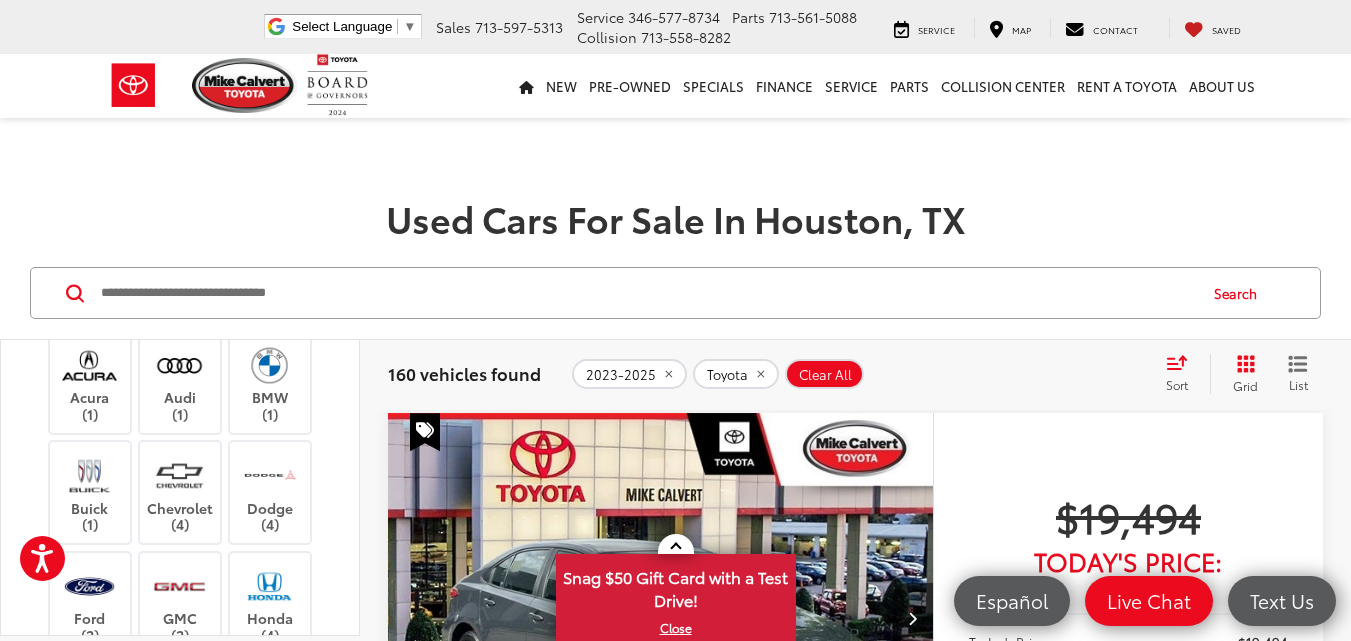 scroll, scrollTop: 0, scrollLeft: 0, axis: both 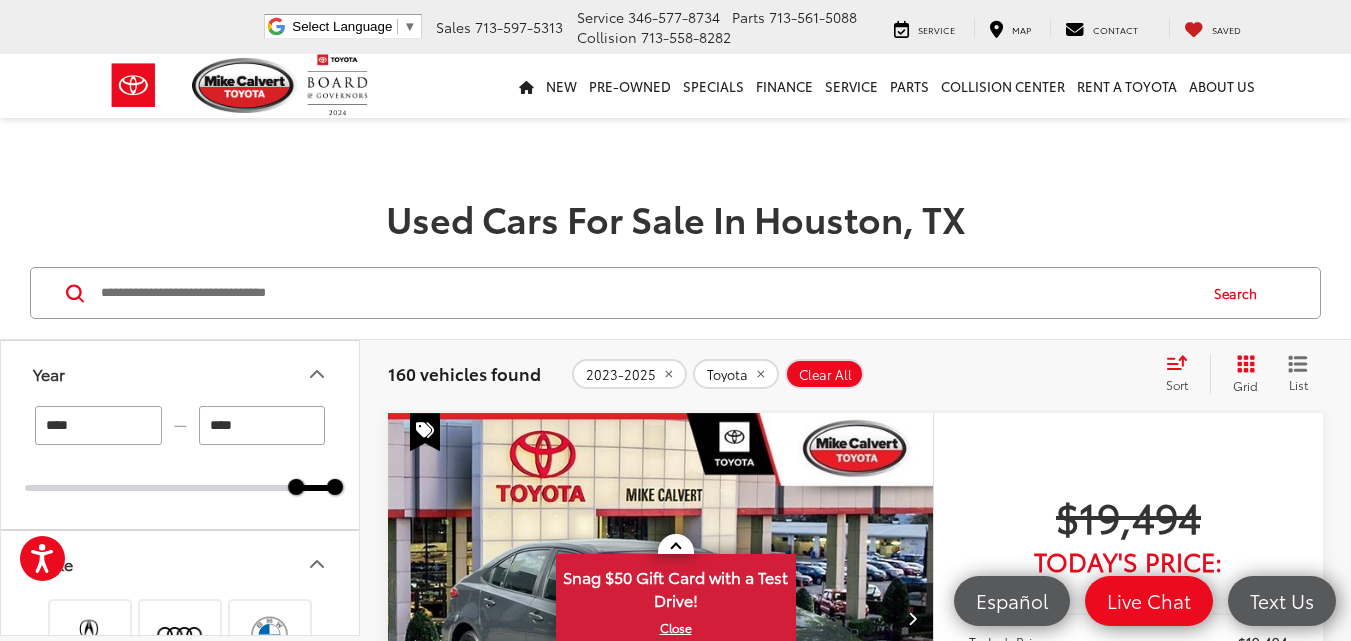click 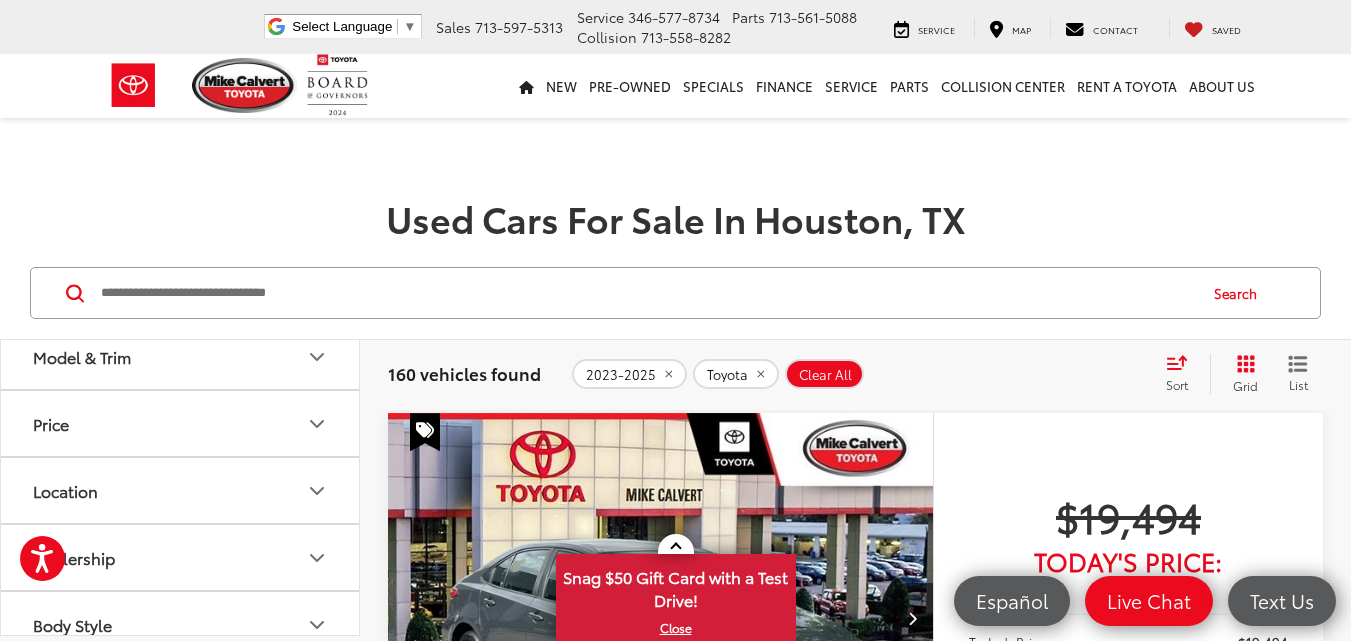 scroll, scrollTop: 262, scrollLeft: 0, axis: vertical 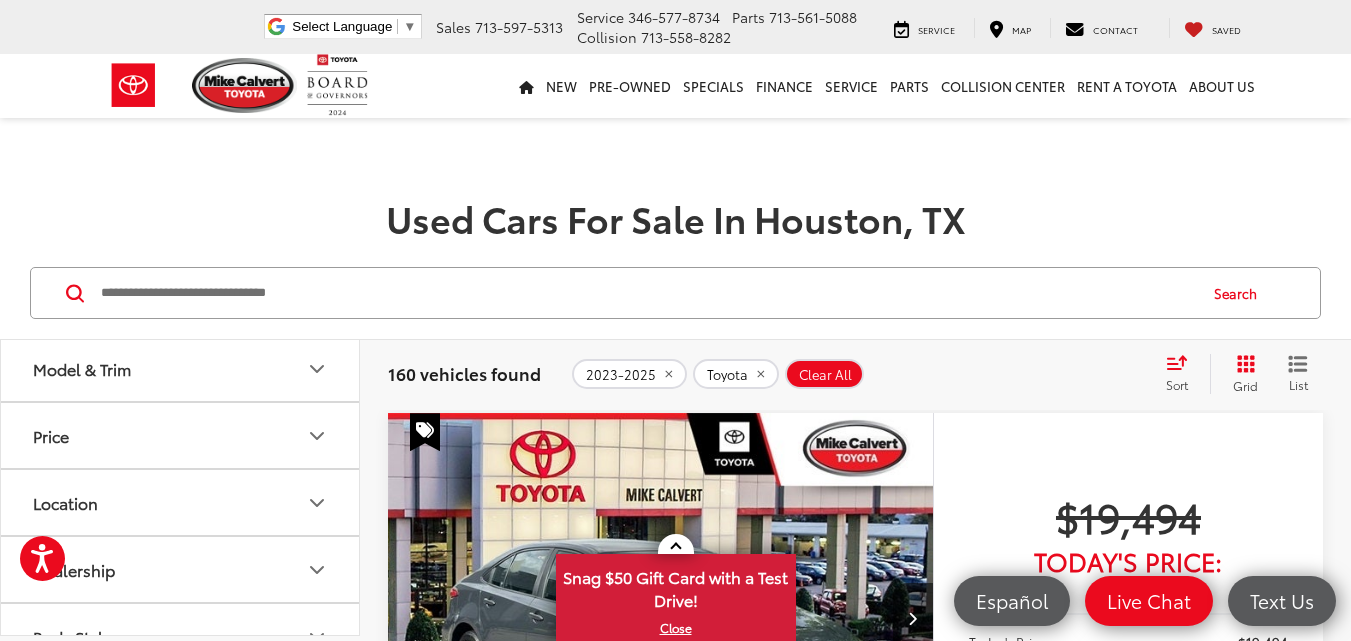 click 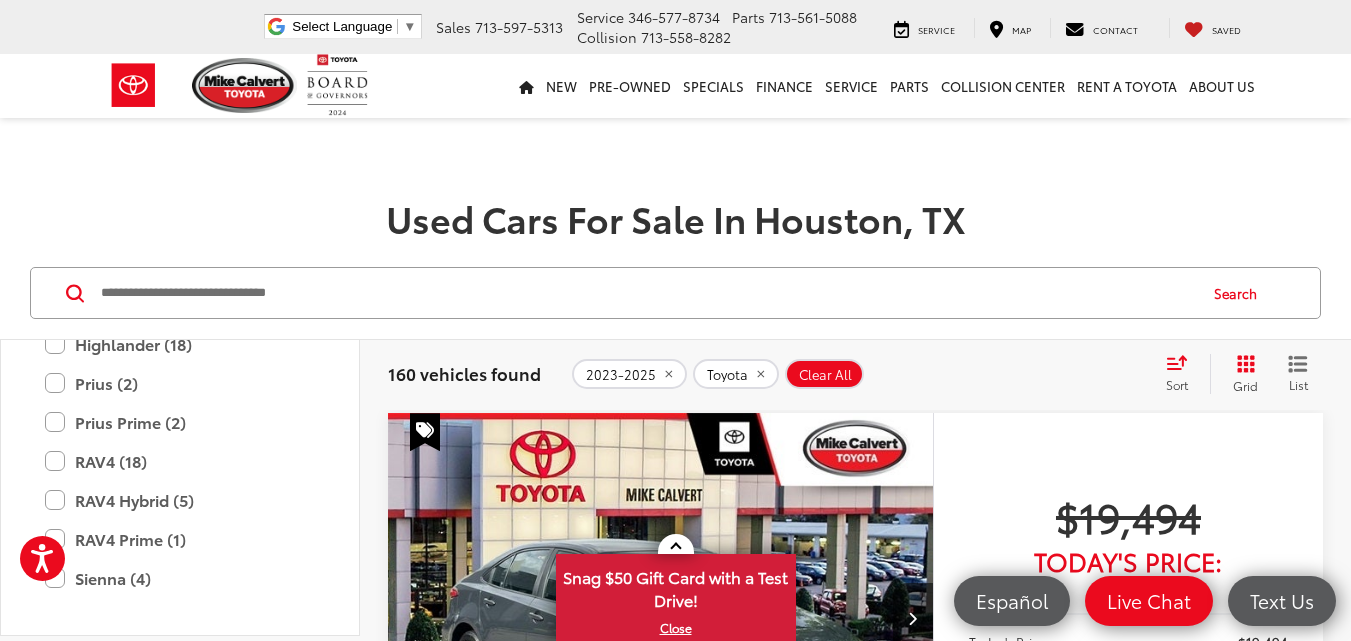 scroll, scrollTop: 672, scrollLeft: 0, axis: vertical 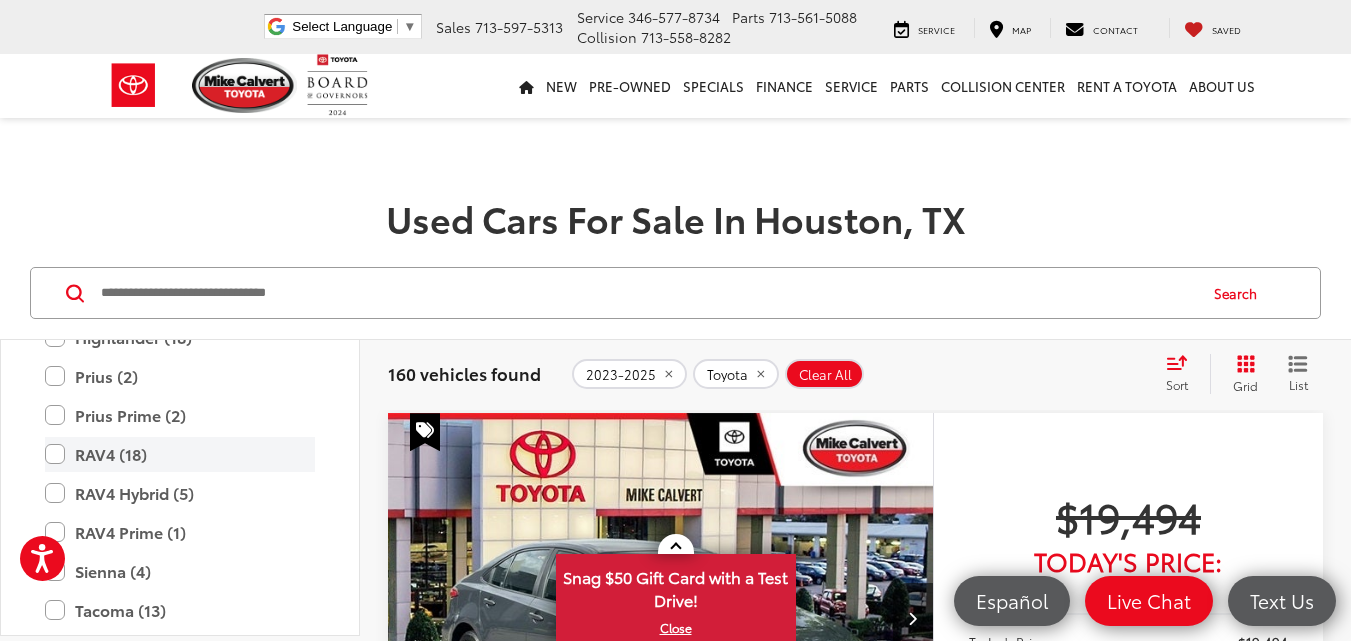 click on "RAV4 (18)" at bounding box center [180, 454] 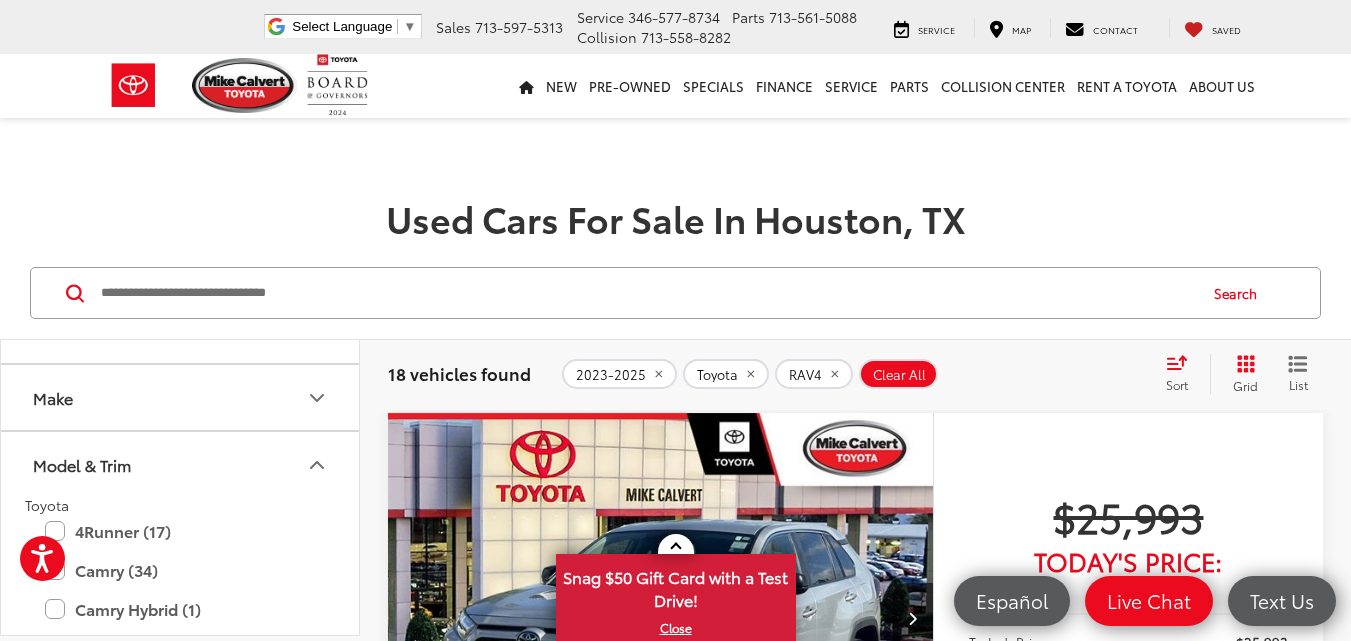 scroll, scrollTop: 159, scrollLeft: 0, axis: vertical 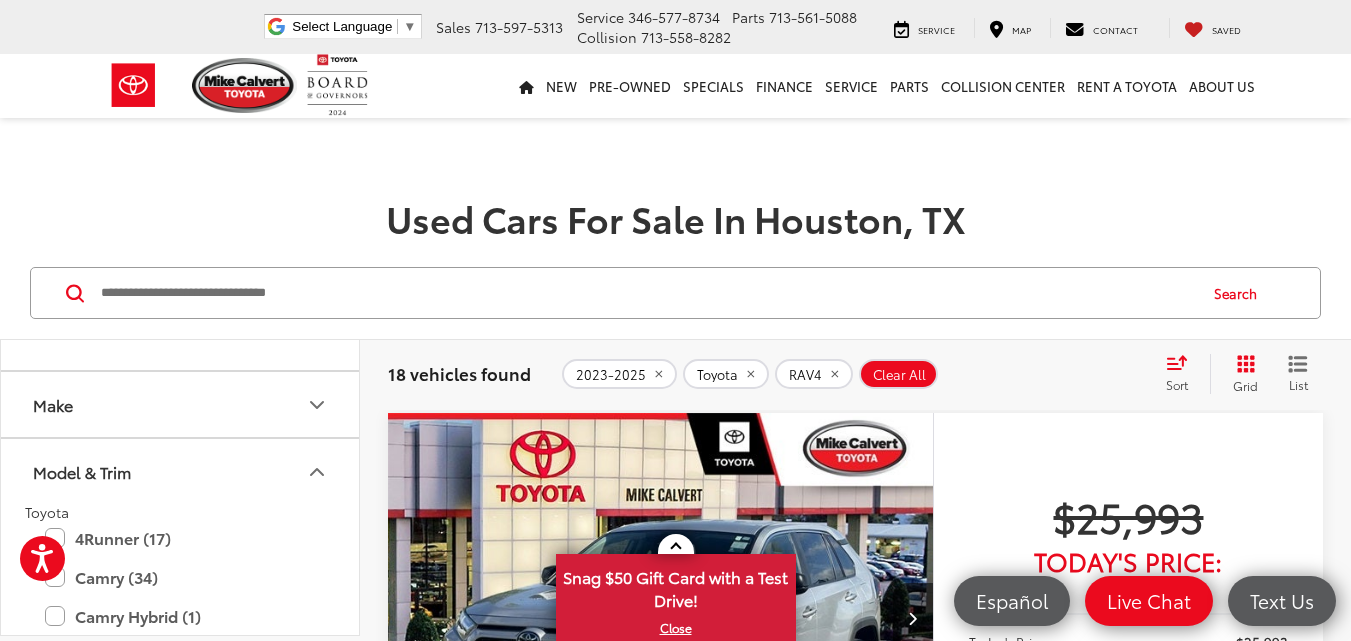 click 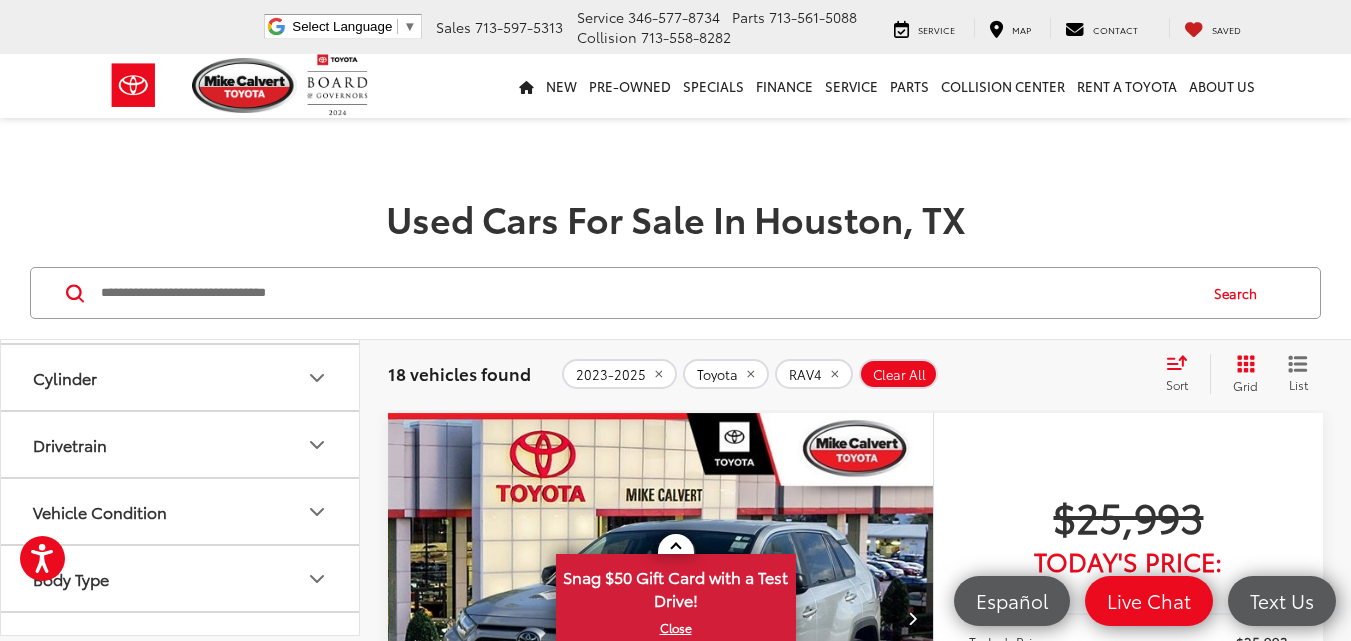 scroll, scrollTop: 729, scrollLeft: 0, axis: vertical 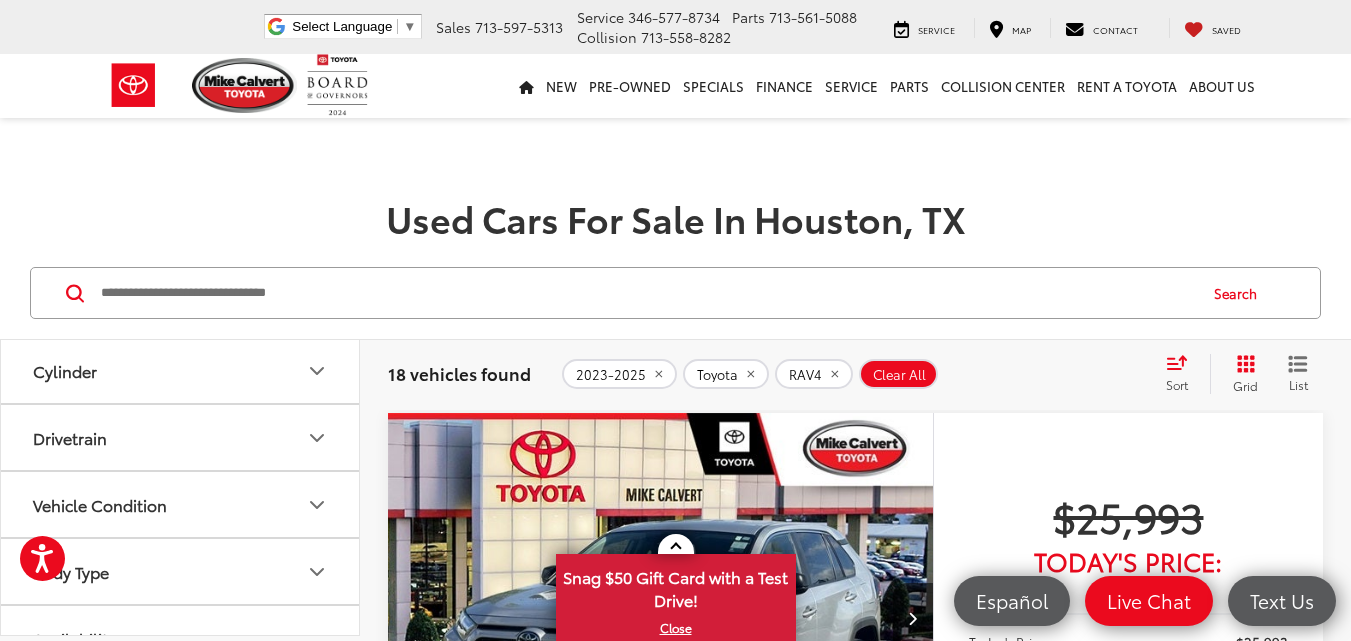 click 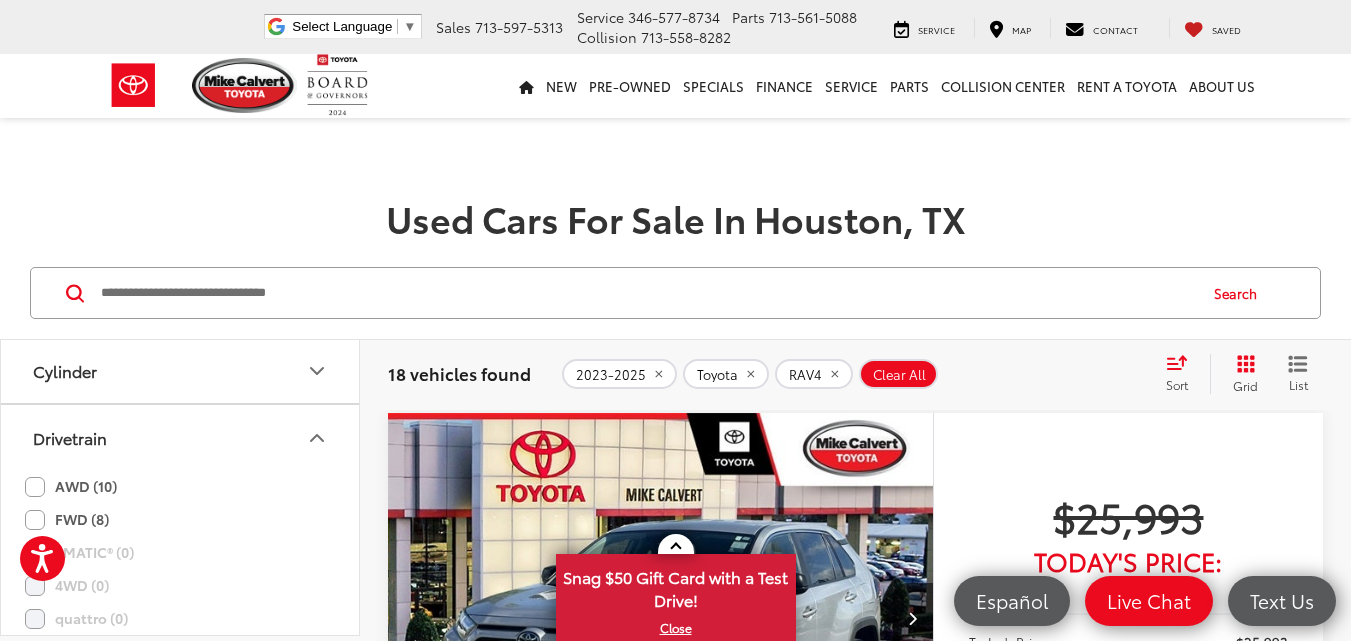 click on "FWD (8)" 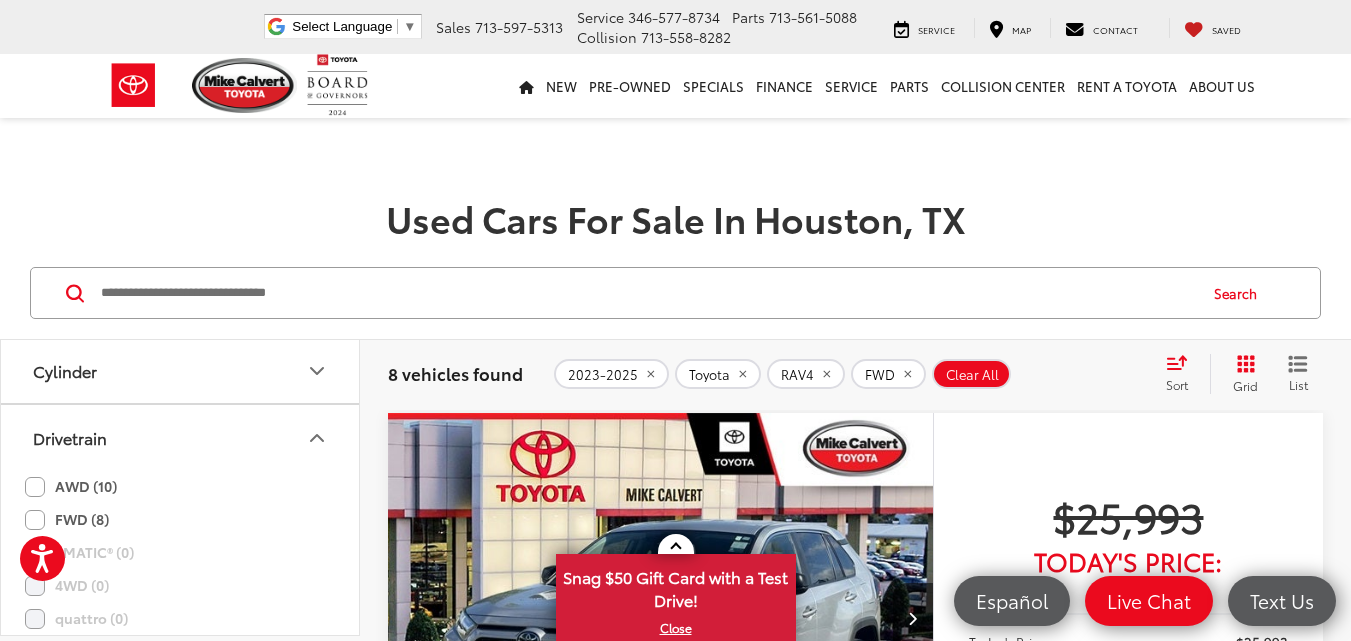 click 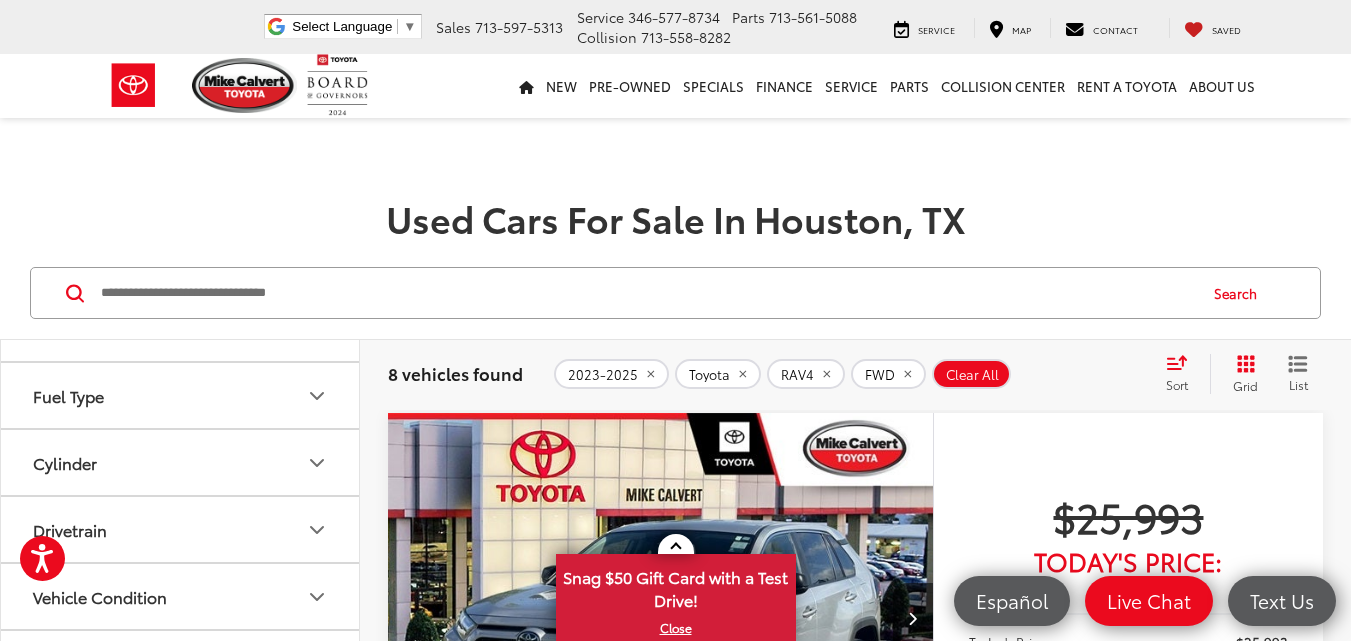 scroll, scrollTop: 199, scrollLeft: 0, axis: vertical 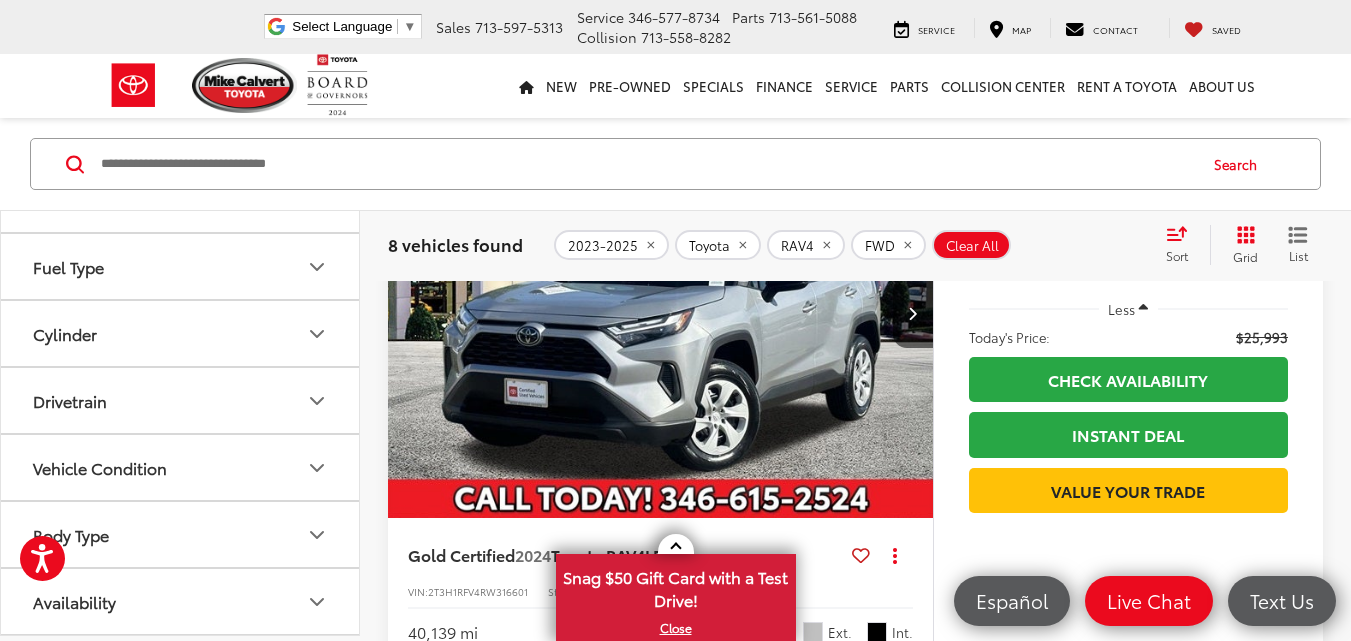 click 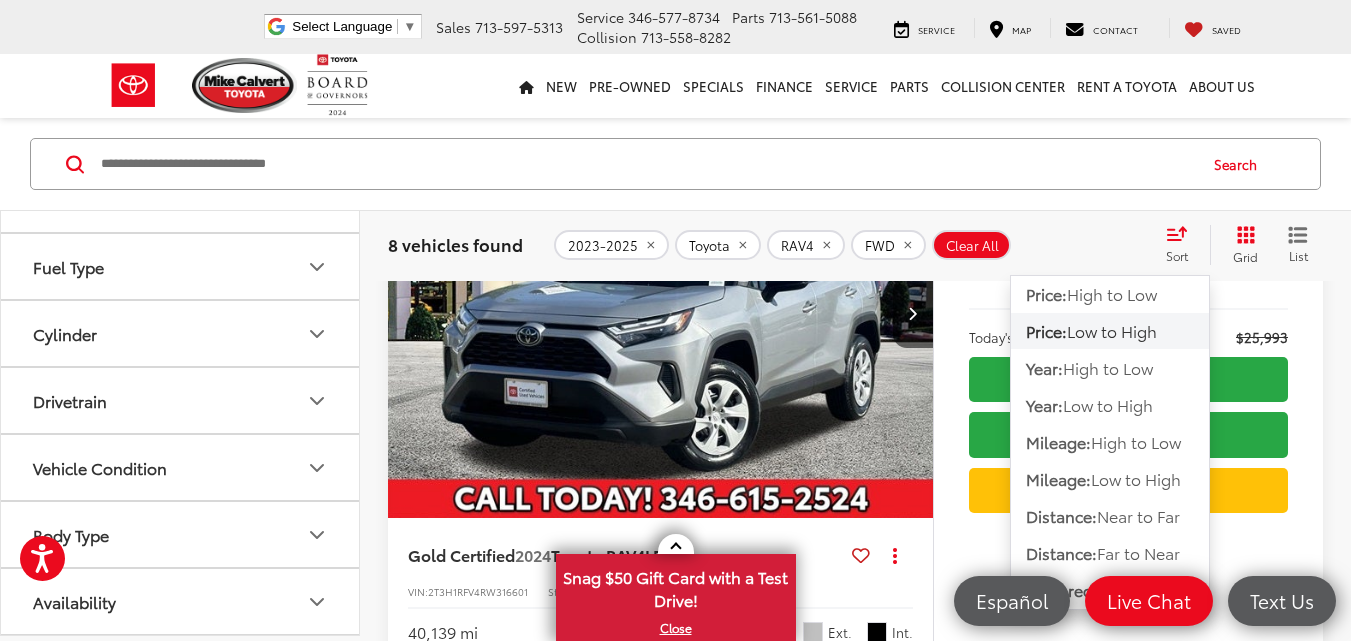click on "Low to High" at bounding box center [1112, 330] 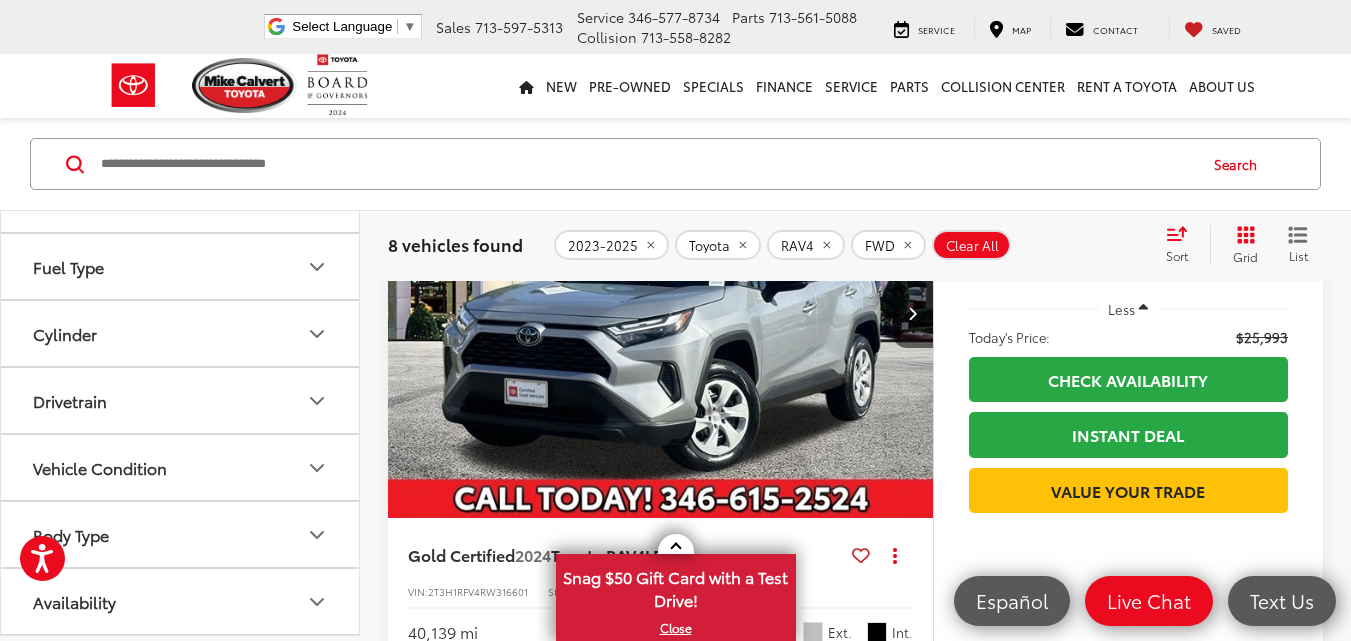 click on "Less" at bounding box center (1129, 309) 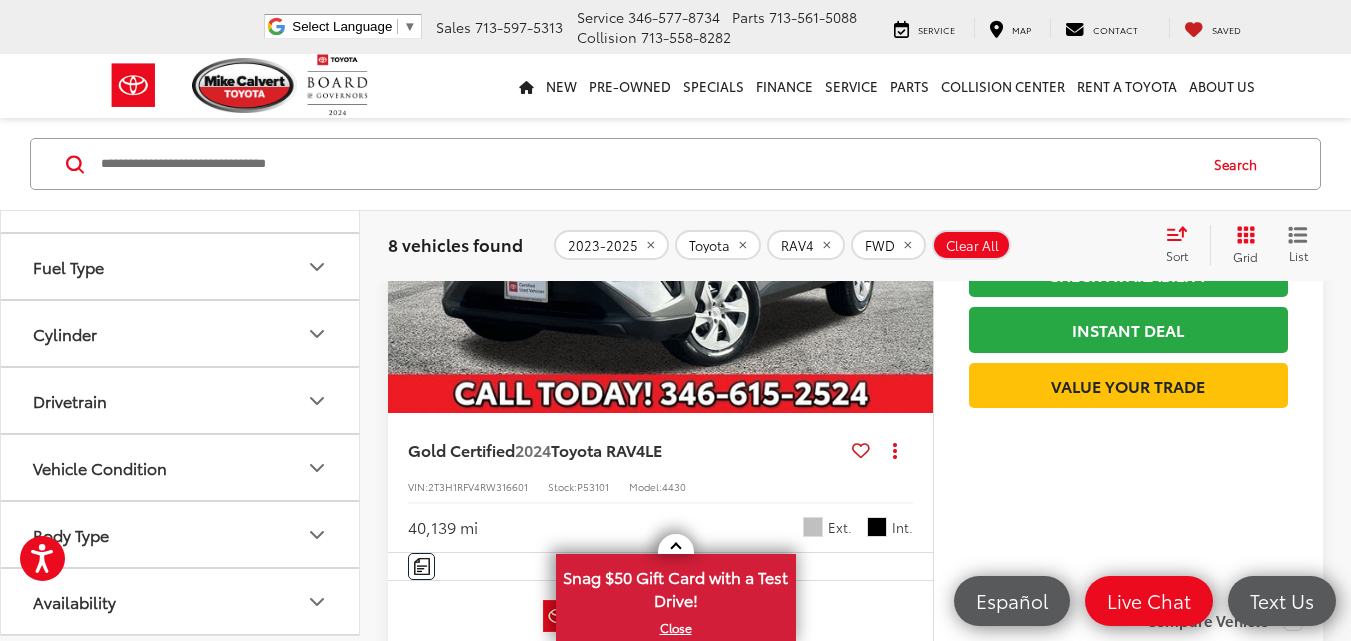 scroll, scrollTop: 387, scrollLeft: 0, axis: vertical 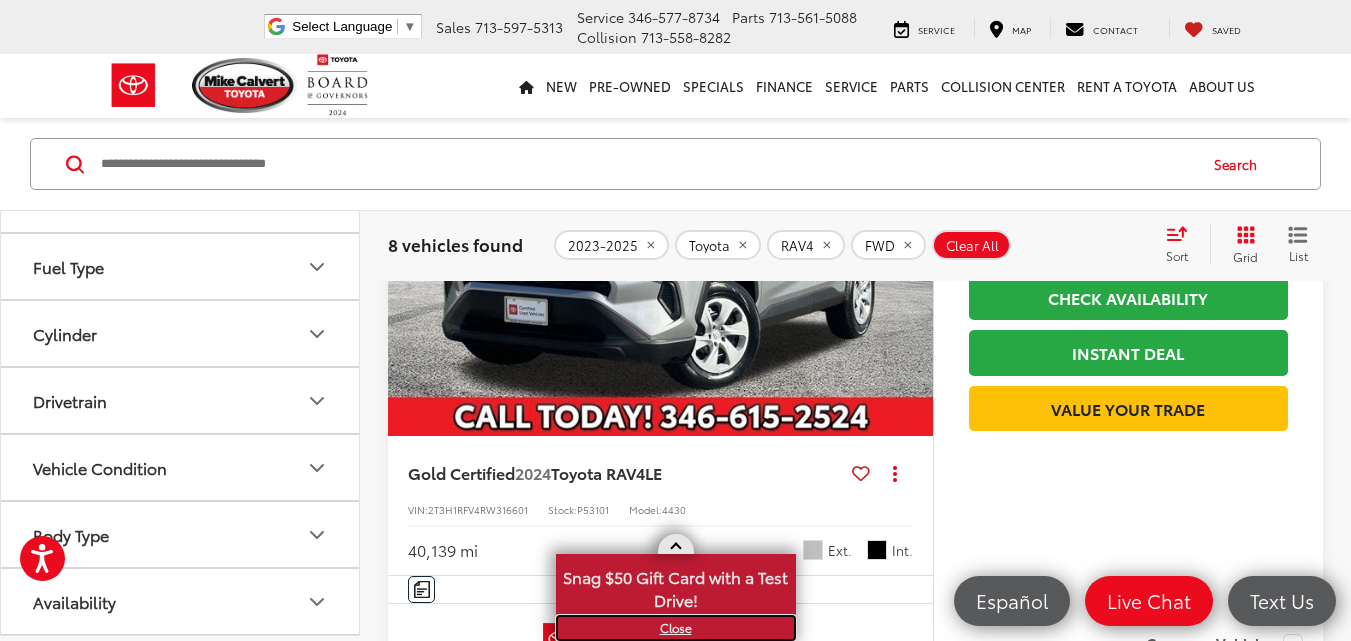 click on "X" at bounding box center (676, 628) 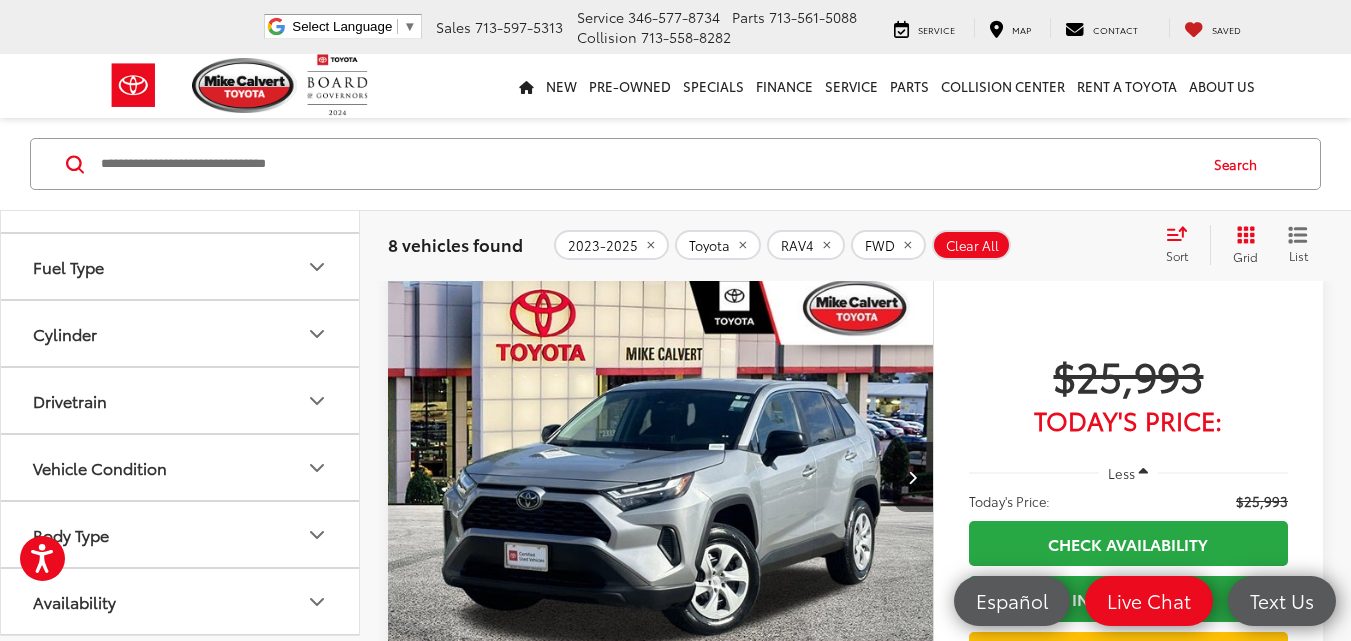 scroll, scrollTop: 176, scrollLeft: 0, axis: vertical 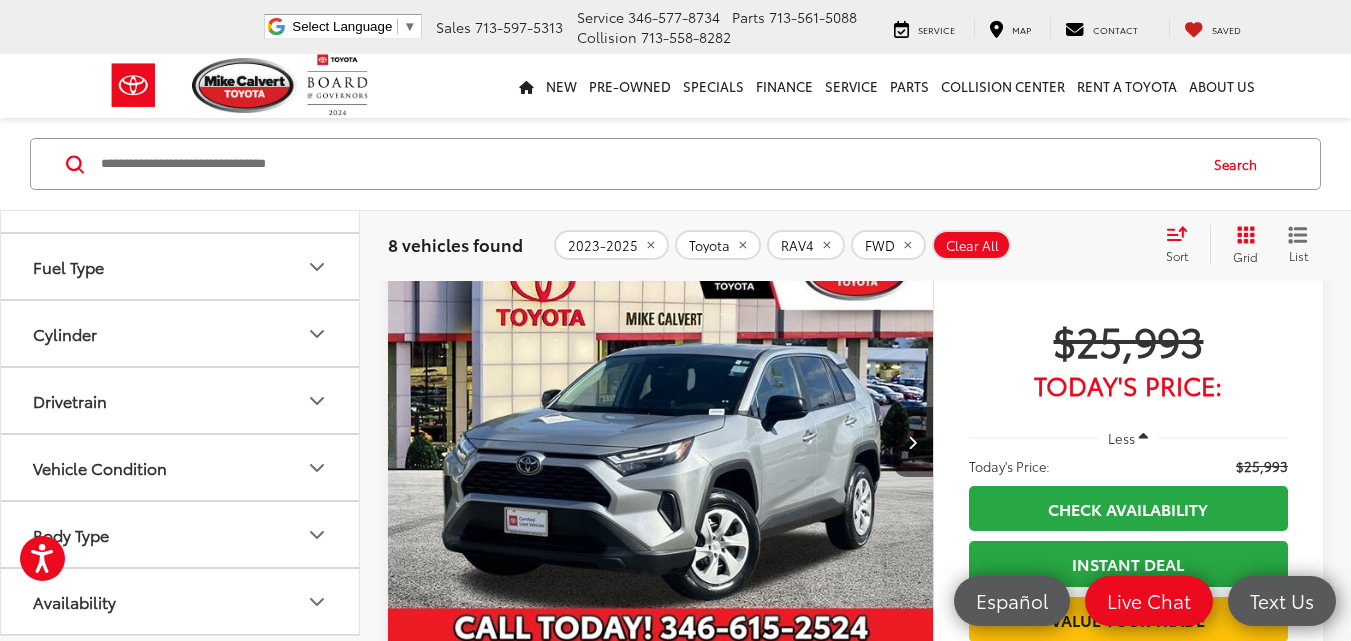 click 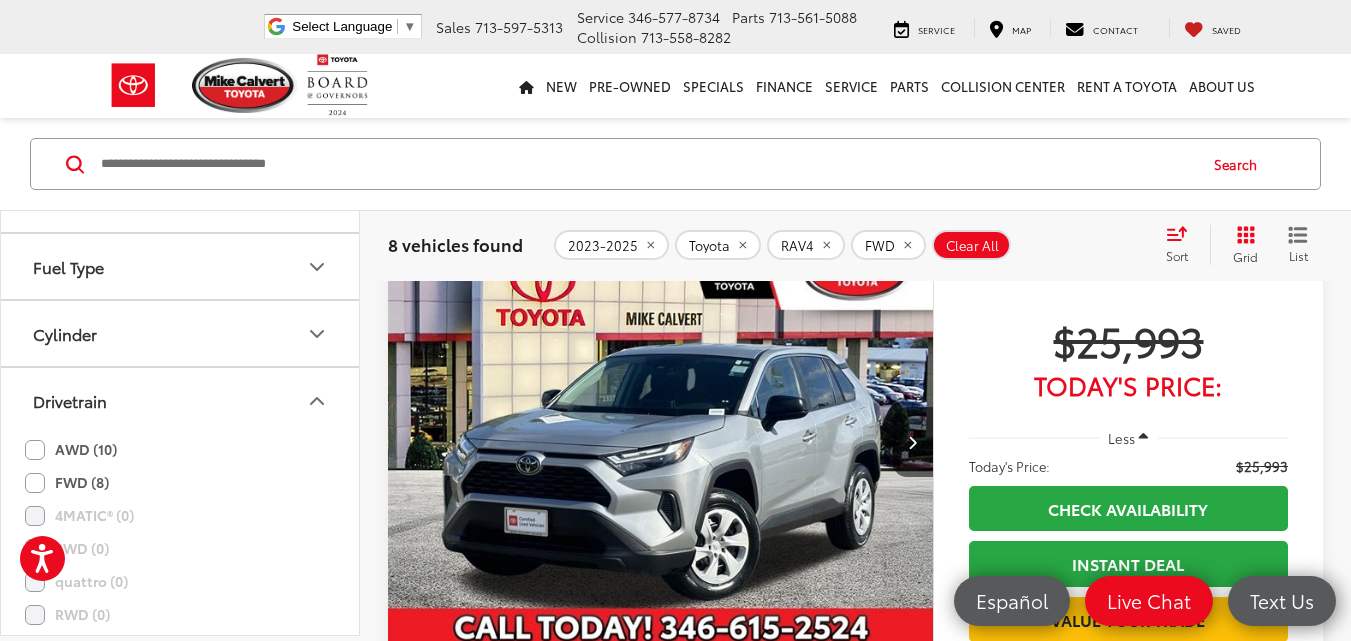 click on "AWD (10)" 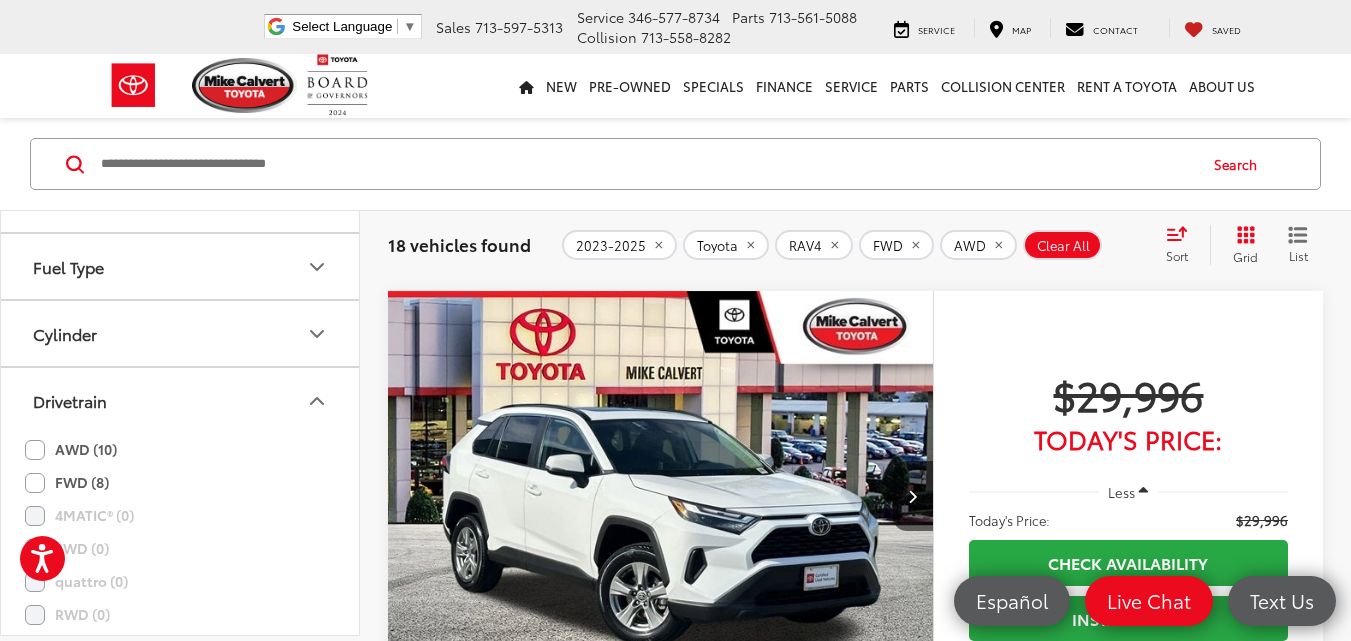 scroll, scrollTop: 5120, scrollLeft: 0, axis: vertical 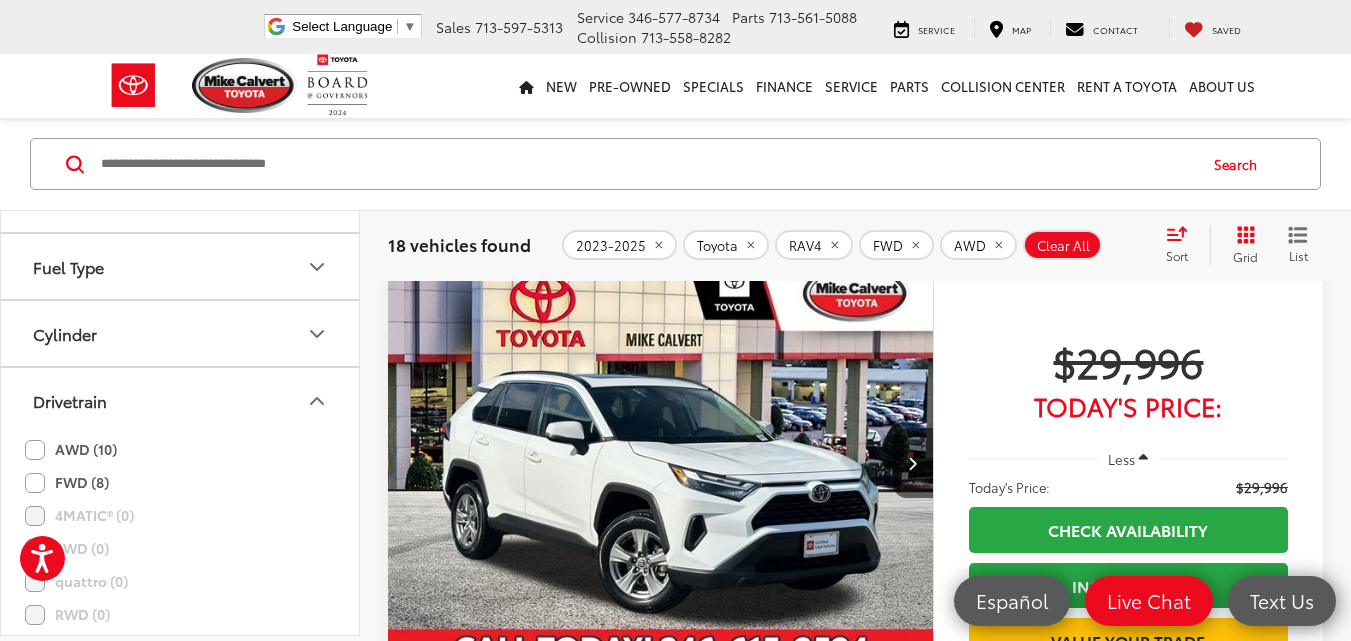 click 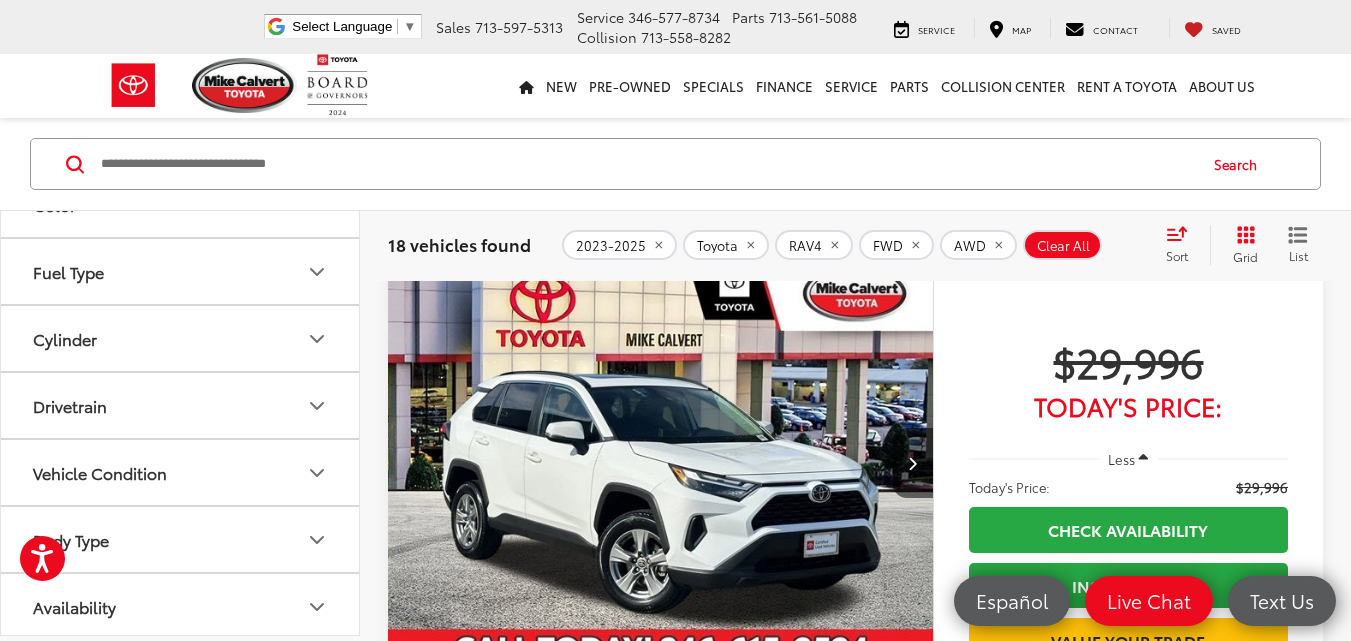 scroll, scrollTop: 637, scrollLeft: 0, axis: vertical 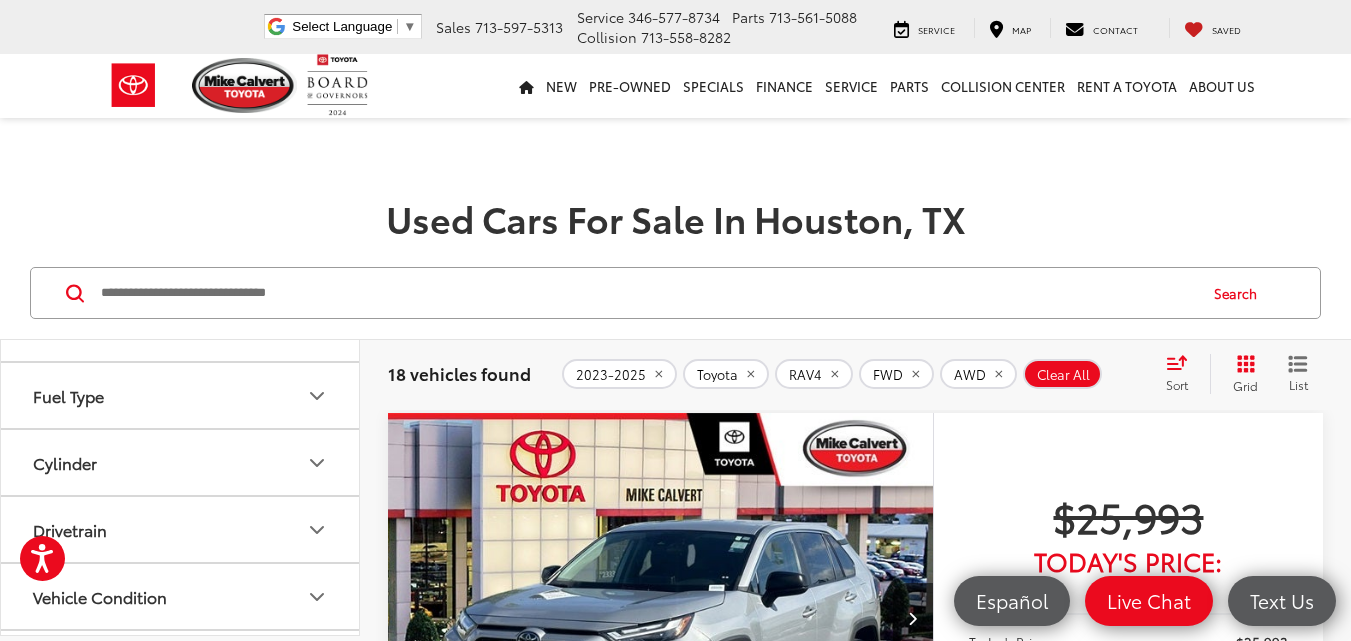 click 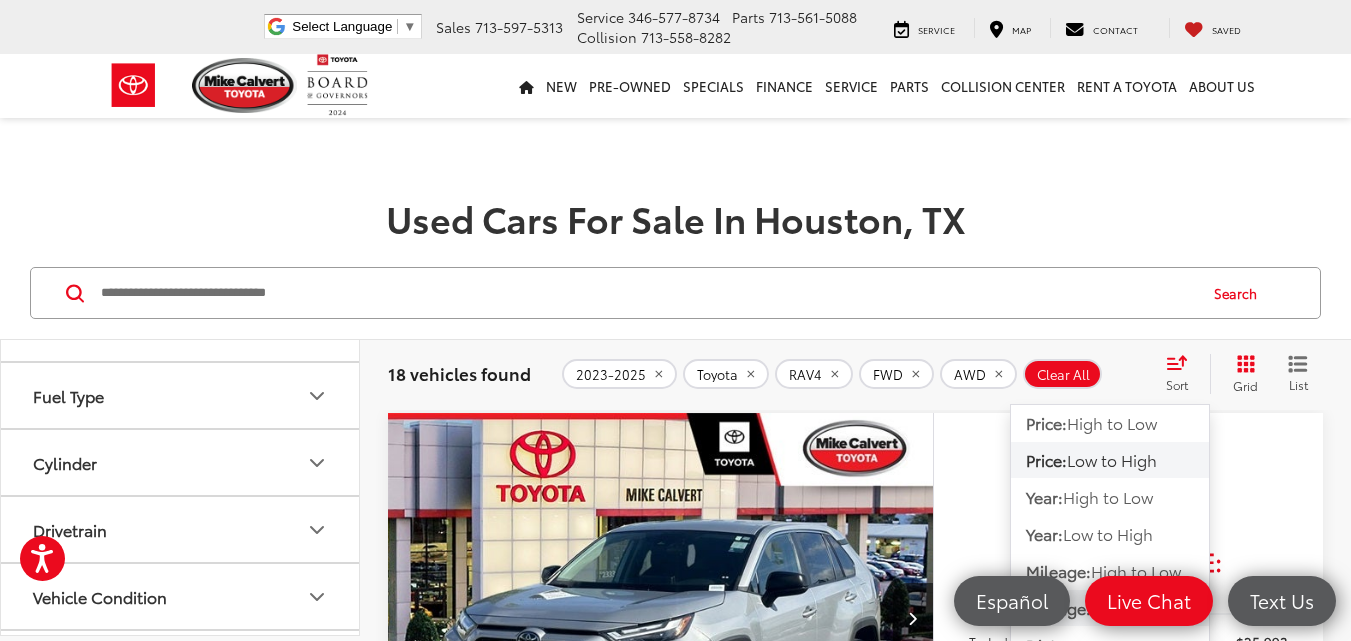 click on "Mileage:" at bounding box center (1058, 607) 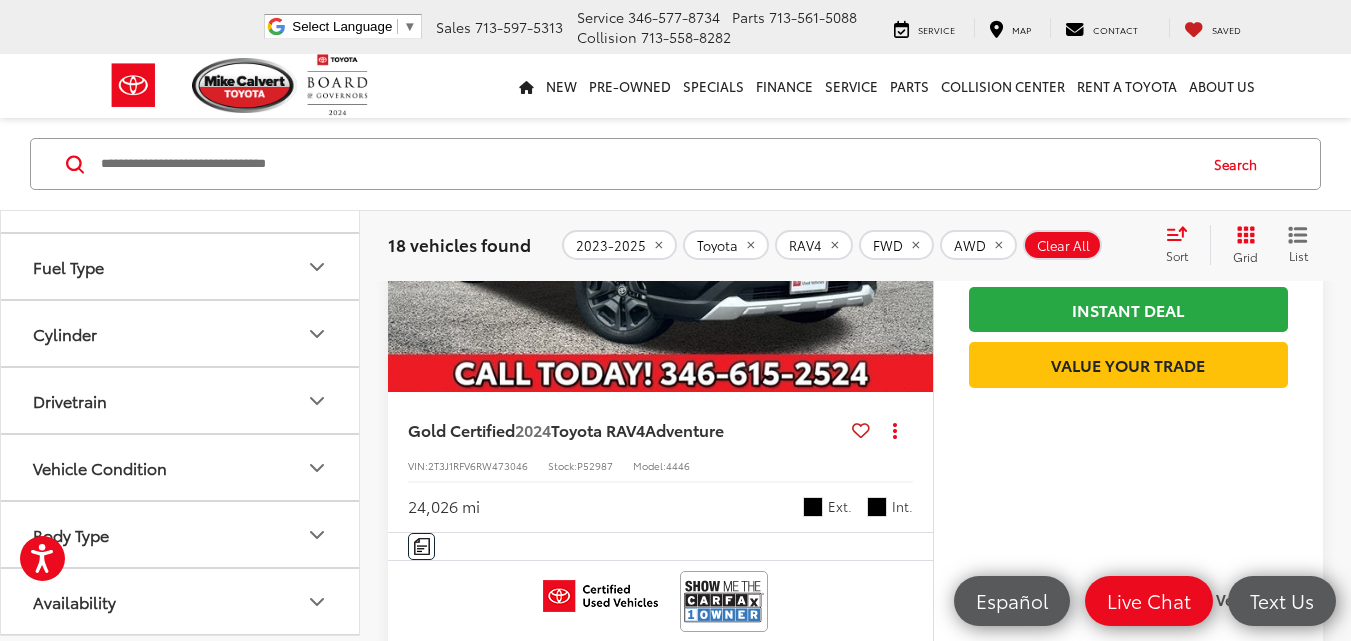 scroll, scrollTop: 3994, scrollLeft: 0, axis: vertical 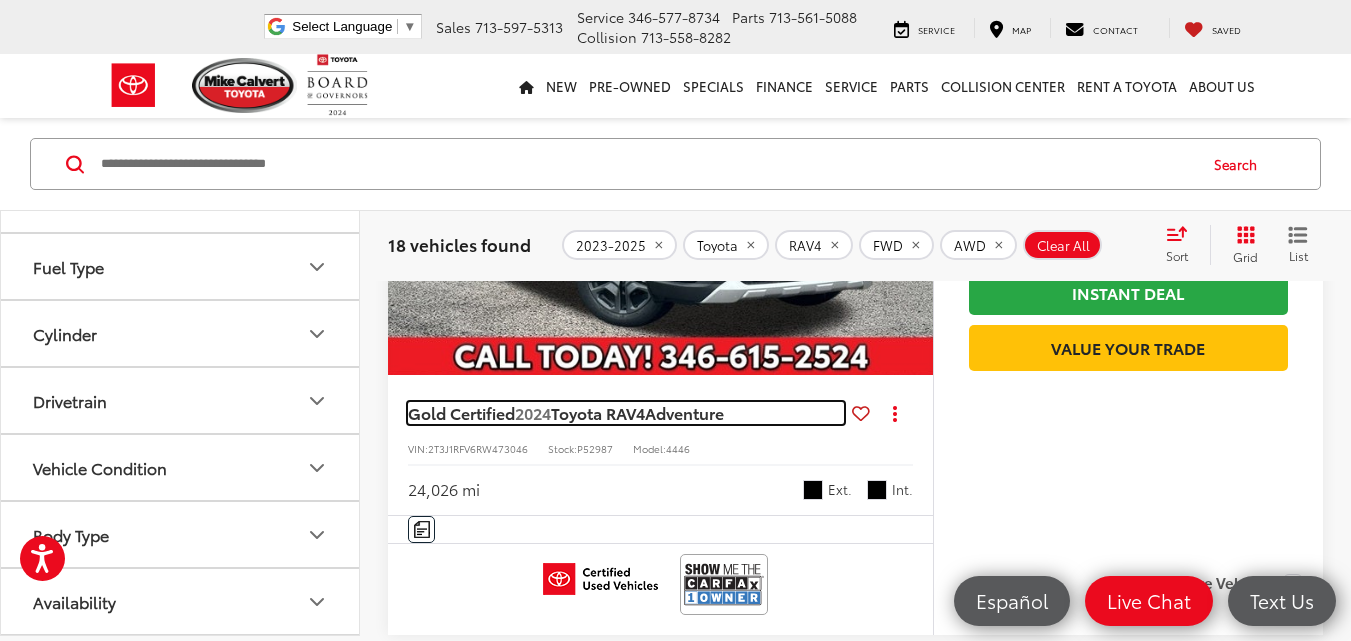 click on "Adventure" at bounding box center (684, 412) 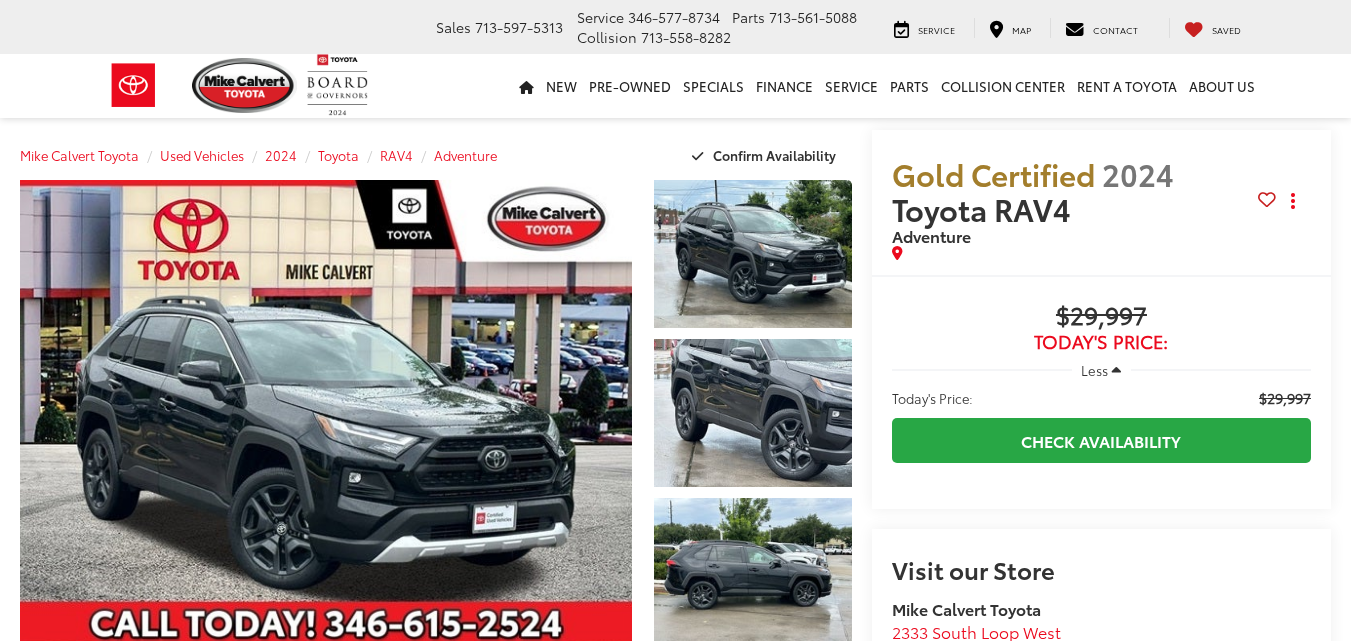 scroll, scrollTop: 0, scrollLeft: 0, axis: both 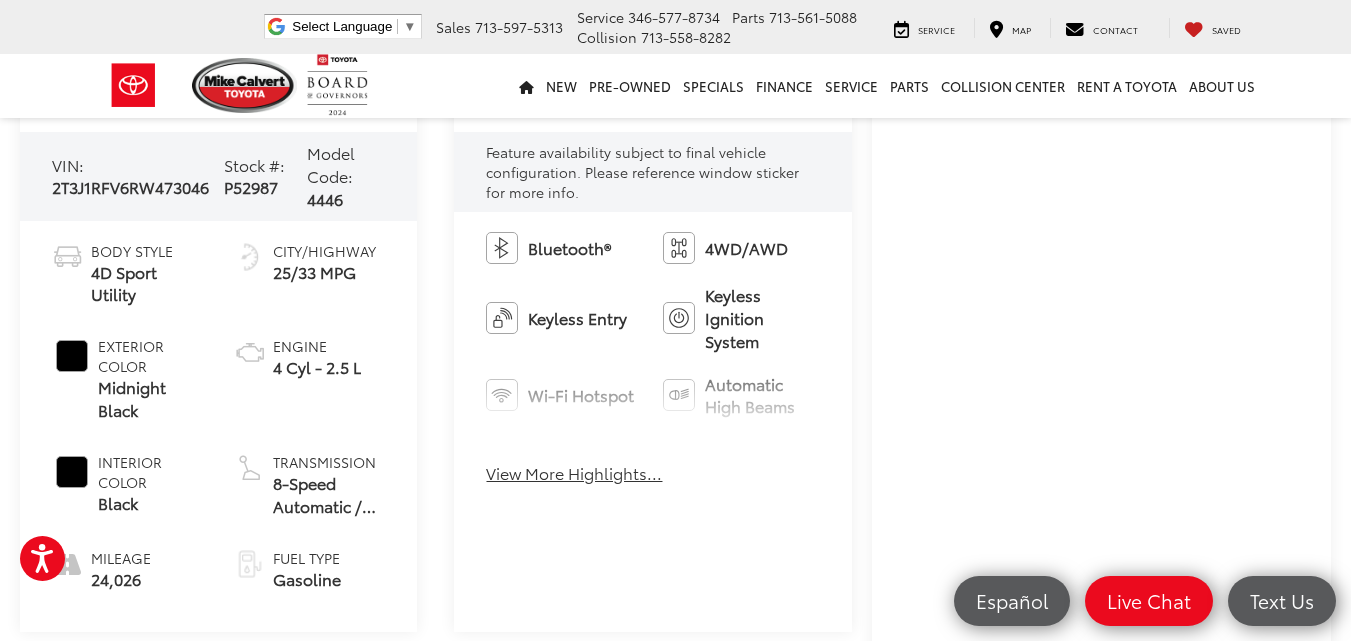 click on "View More Highlights..." at bounding box center (574, 473) 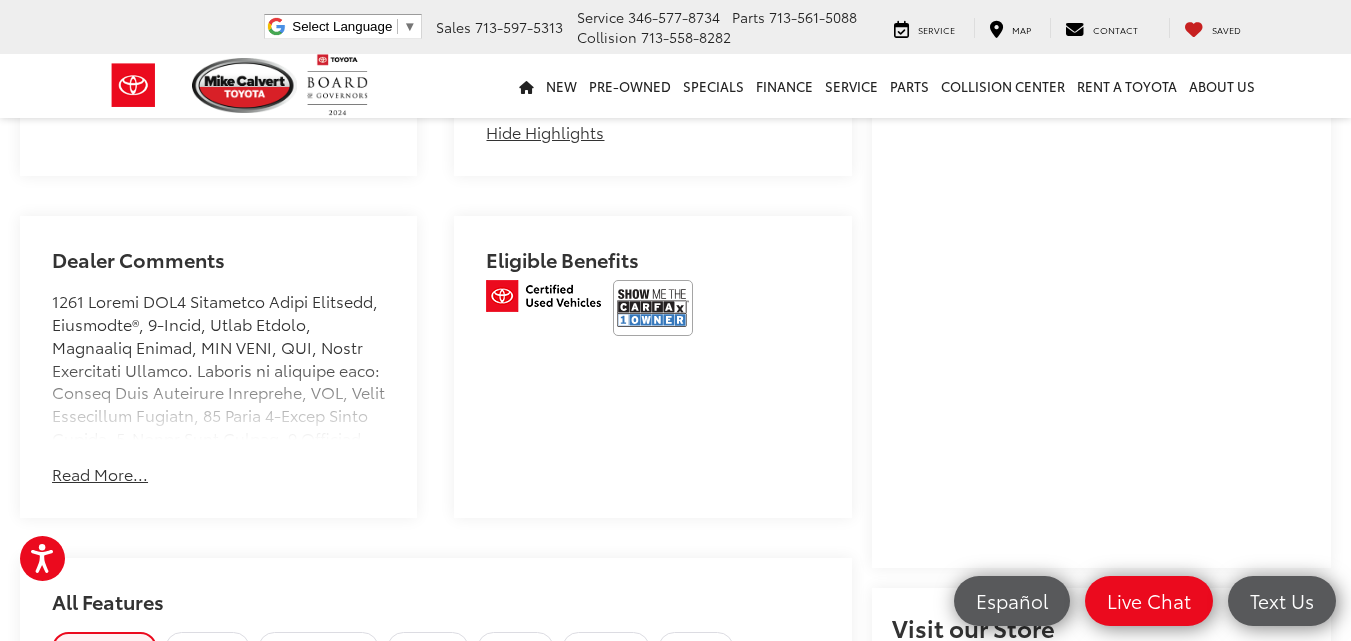 scroll, scrollTop: 1354, scrollLeft: 0, axis: vertical 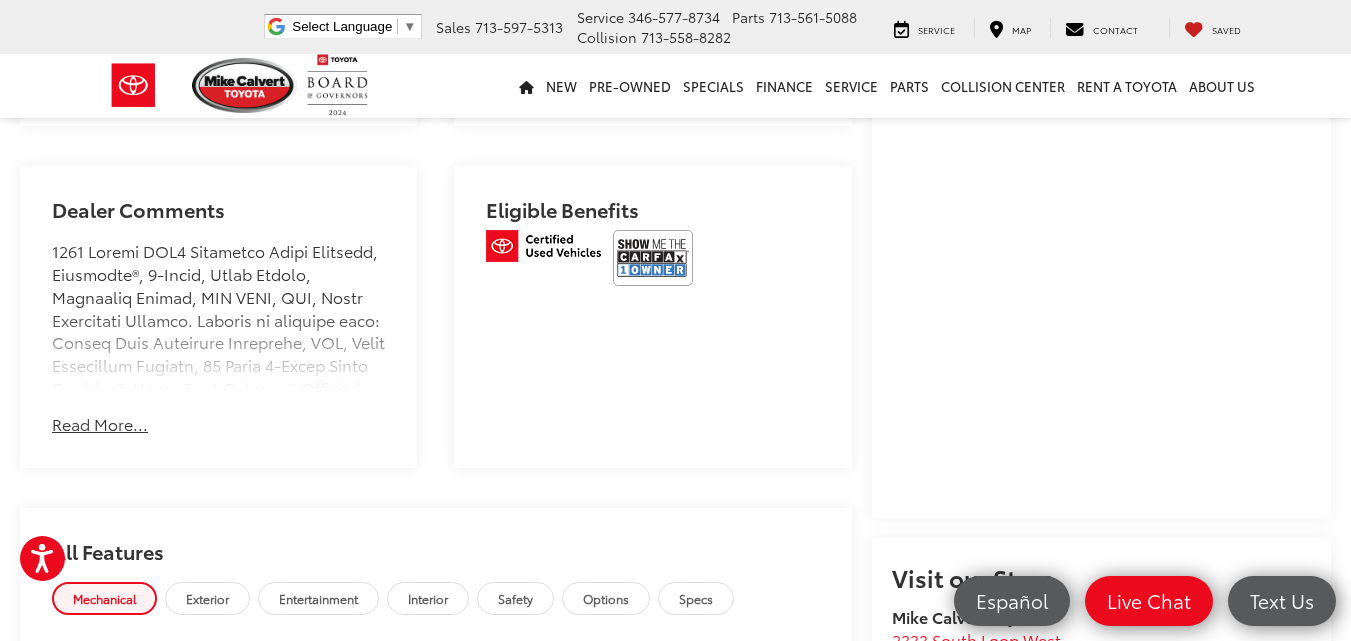 click on "Dealer Comments
Mike Calvert Toyota has been here in Houston for 35 years. Family owned and operated we have again been Nationally Recognized for outstanding Customer Service, Sales and Service. From the moment you contact us, you'll know our commitment to Customer Service is second to none. We strive to make your experience with Mike Calvert Toyota a good one - for the life of your vehicle. Whether you need to Purchase, Finance, or Service a New or Pre-Owned car, you've come to the right place. It will be a pleasure to serve you. 25/33 City/Highway MPG Toyota Gold Certified Details:  * Transferable Warranty  * Roadside Assistance for 7 Year / 100,000 Mile. Standard New-Car Financing Rates Available. Warranty honored at over 1,400 Toyota dealers in the continental U.S. & Canada. Trade-ins accepted. Trouble-free handling of your transaction, including DMV paperwork  * Warranty Deductible: $0  * Vehicle History  * 160 Point Inspection  * Roadside Assistance CARFAX One-Owner.
Read More..." at bounding box center (218, 317) 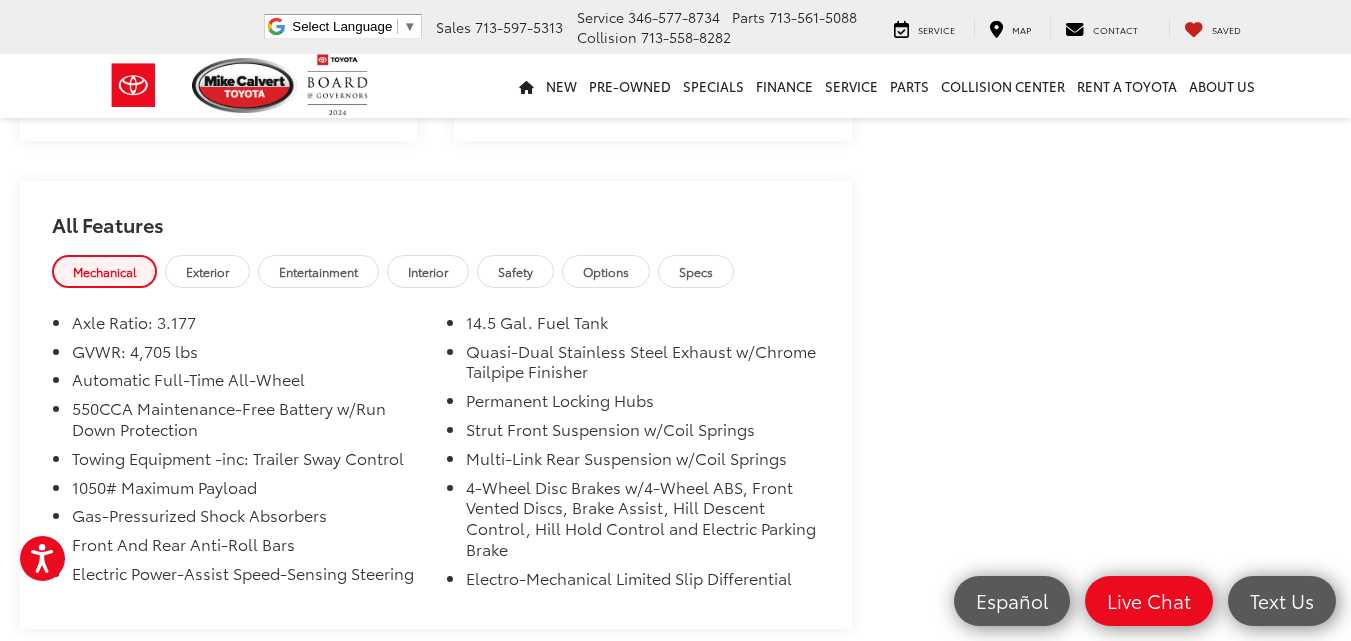 scroll, scrollTop: 3459, scrollLeft: 0, axis: vertical 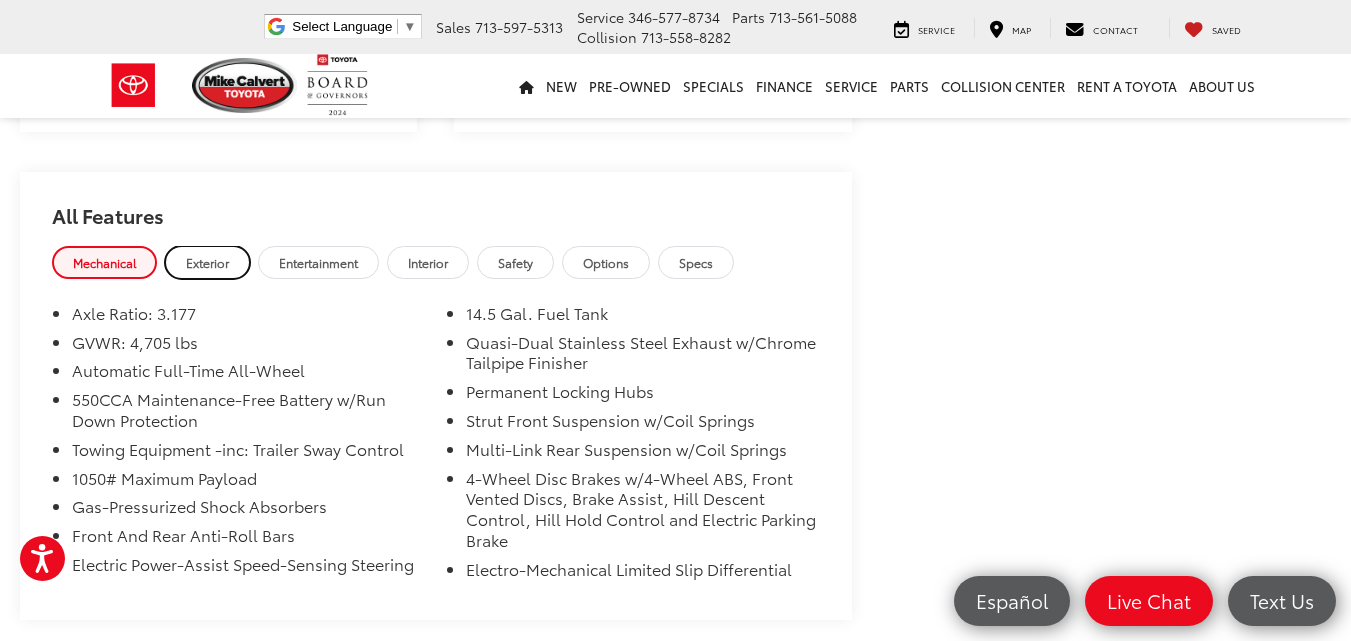 click on "Exterior" at bounding box center [207, 262] 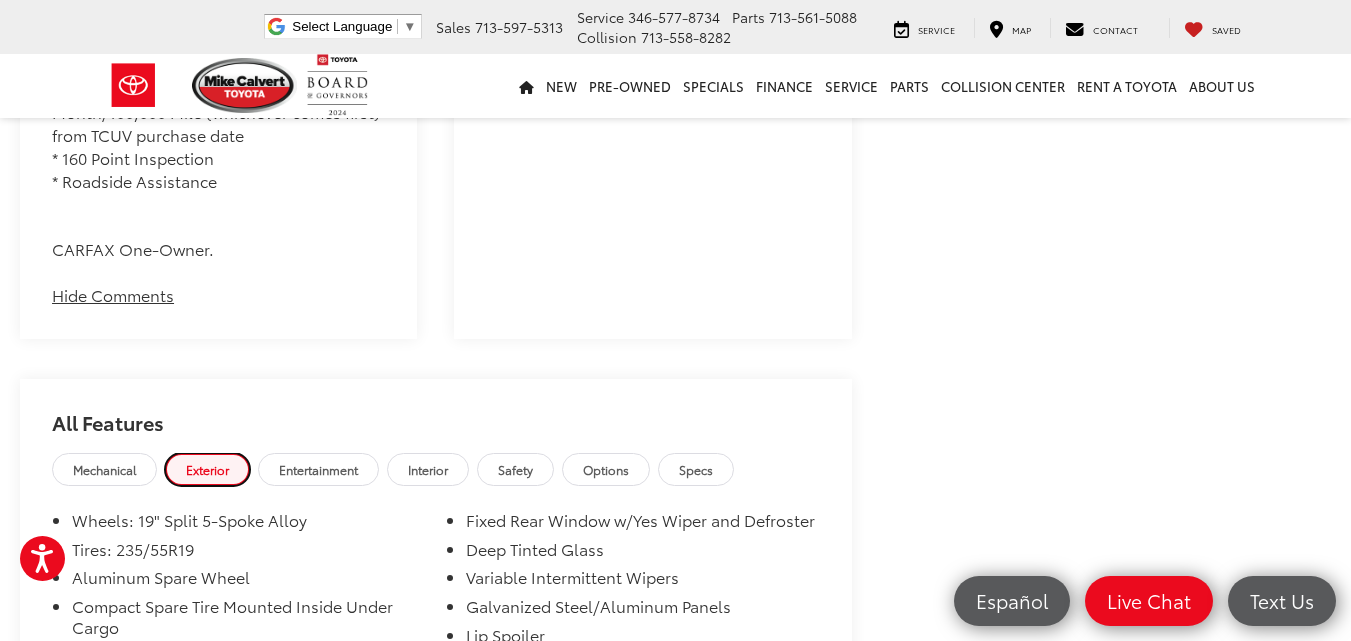 scroll, scrollTop: 3226, scrollLeft: 0, axis: vertical 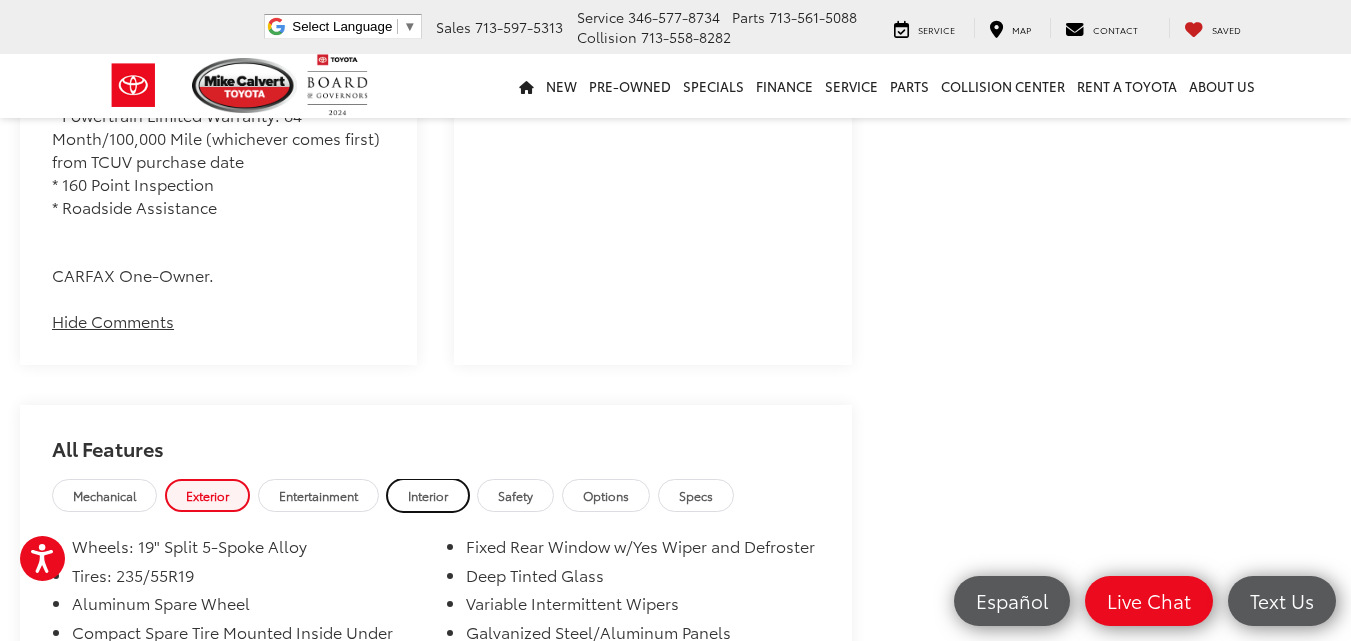 click on "Interior" at bounding box center (428, 495) 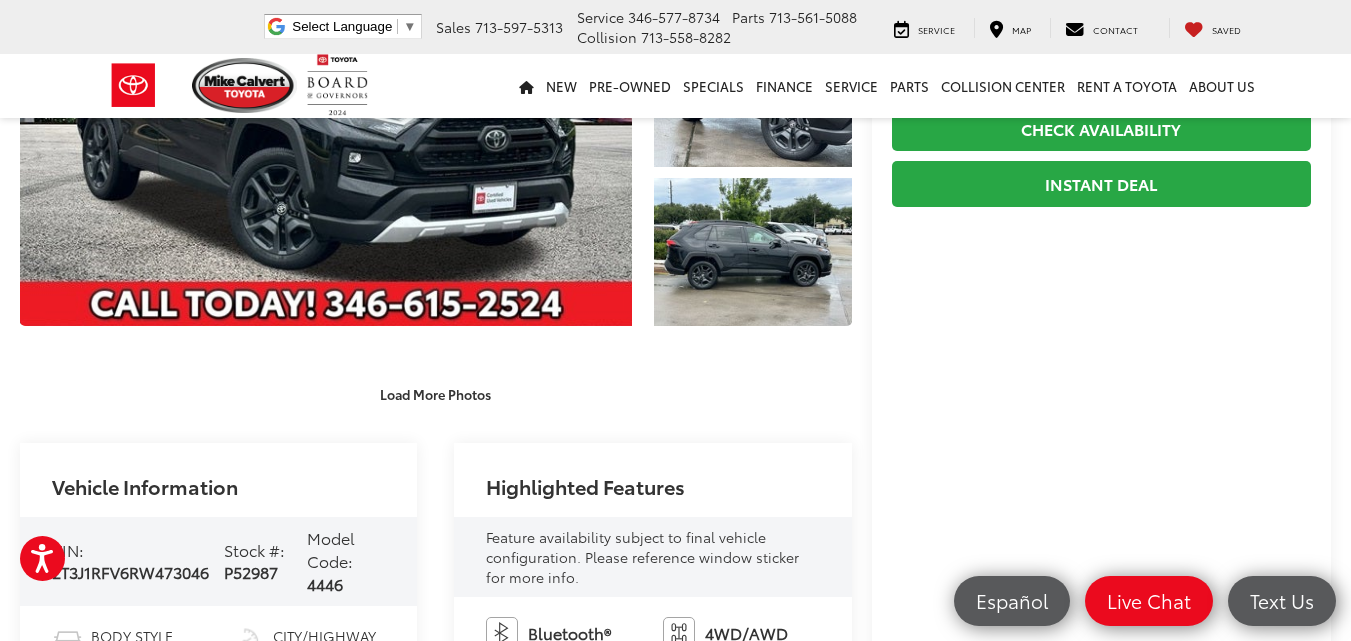 scroll, scrollTop: 0, scrollLeft: 0, axis: both 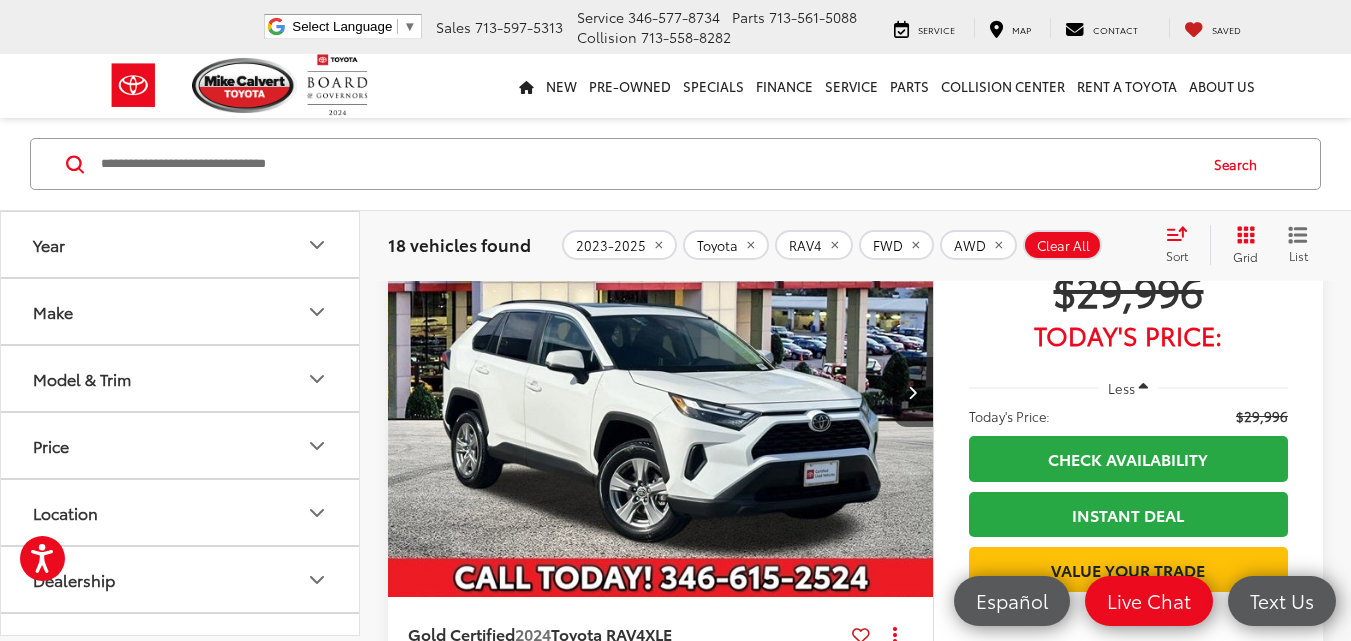 click at bounding box center [661, 392] 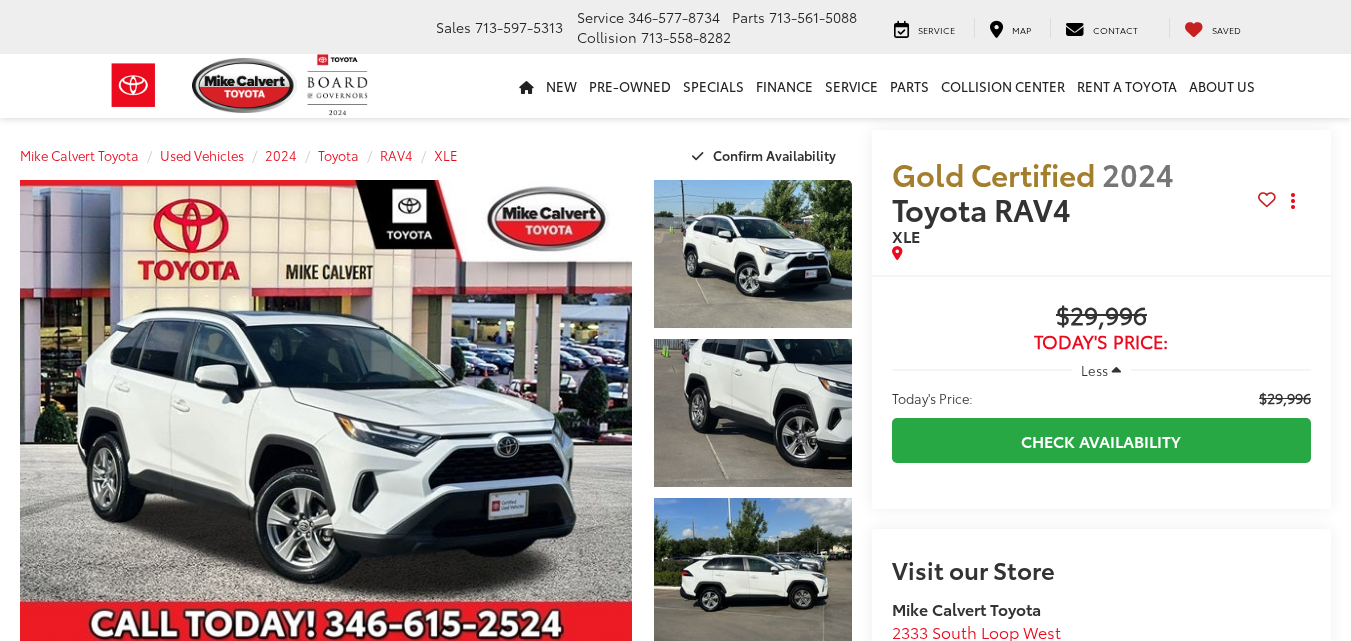 scroll, scrollTop: 0, scrollLeft: 0, axis: both 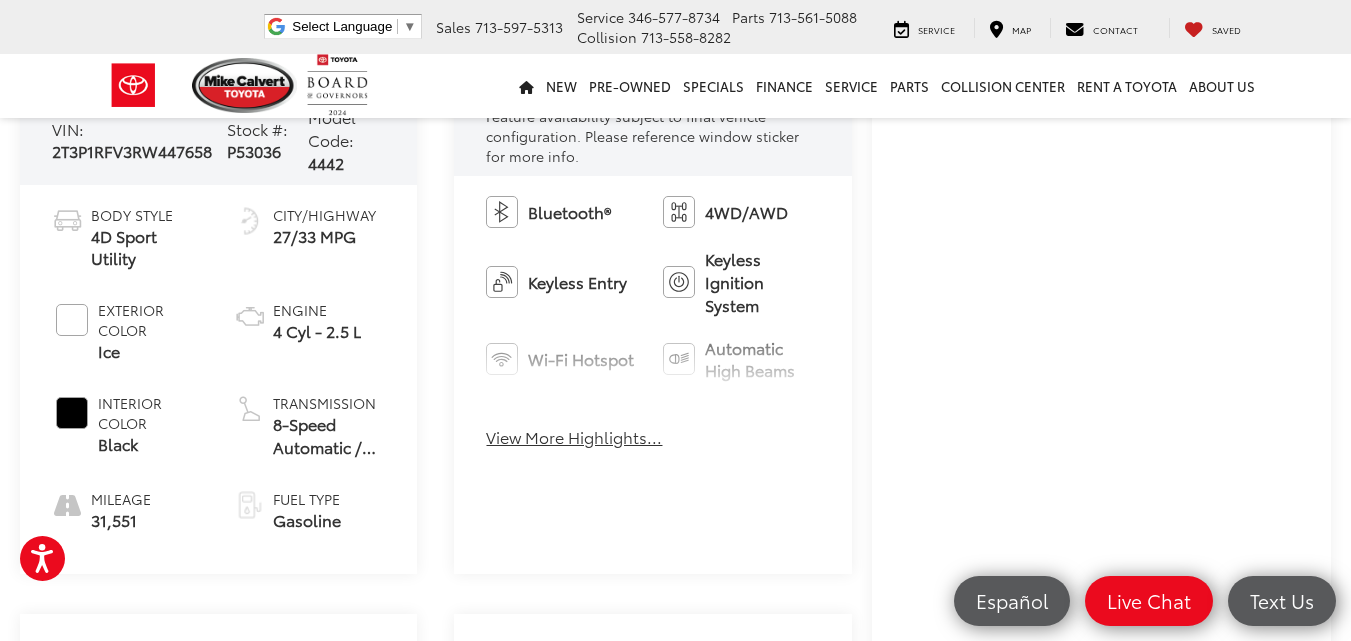 drag, startPoint x: 1350, startPoint y: 191, endPoint x: 1352, endPoint y: 261, distance: 70.028564 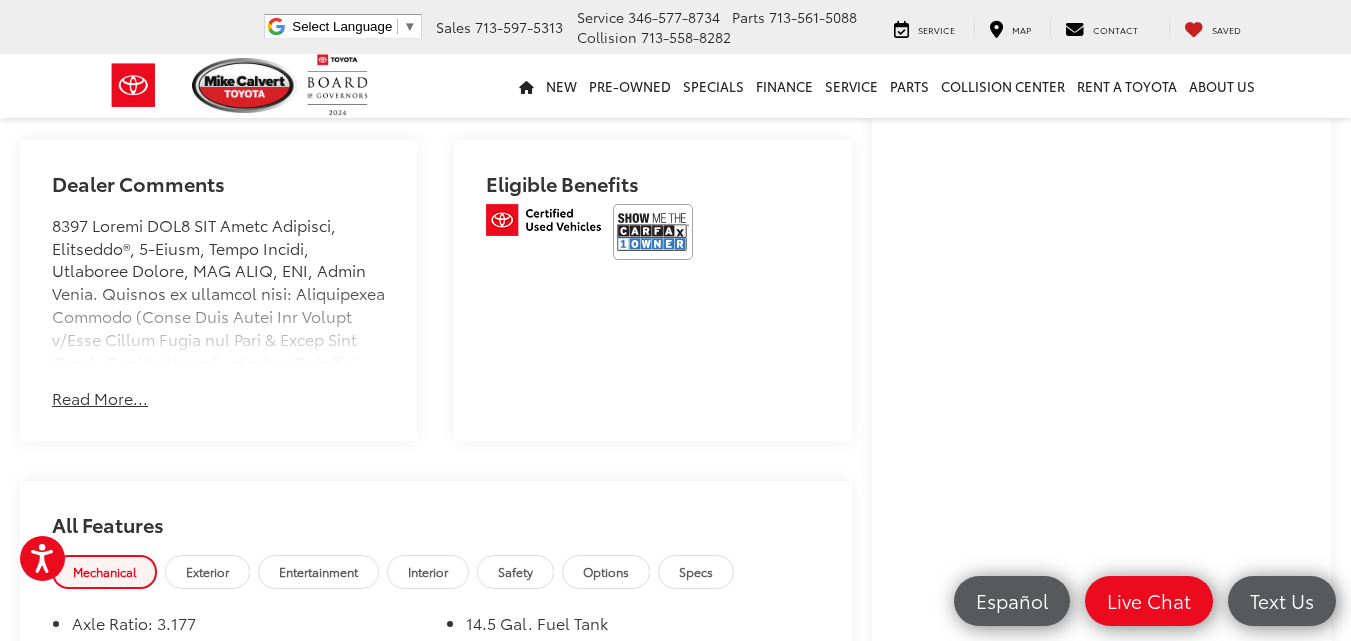 scroll, scrollTop: 1231, scrollLeft: 0, axis: vertical 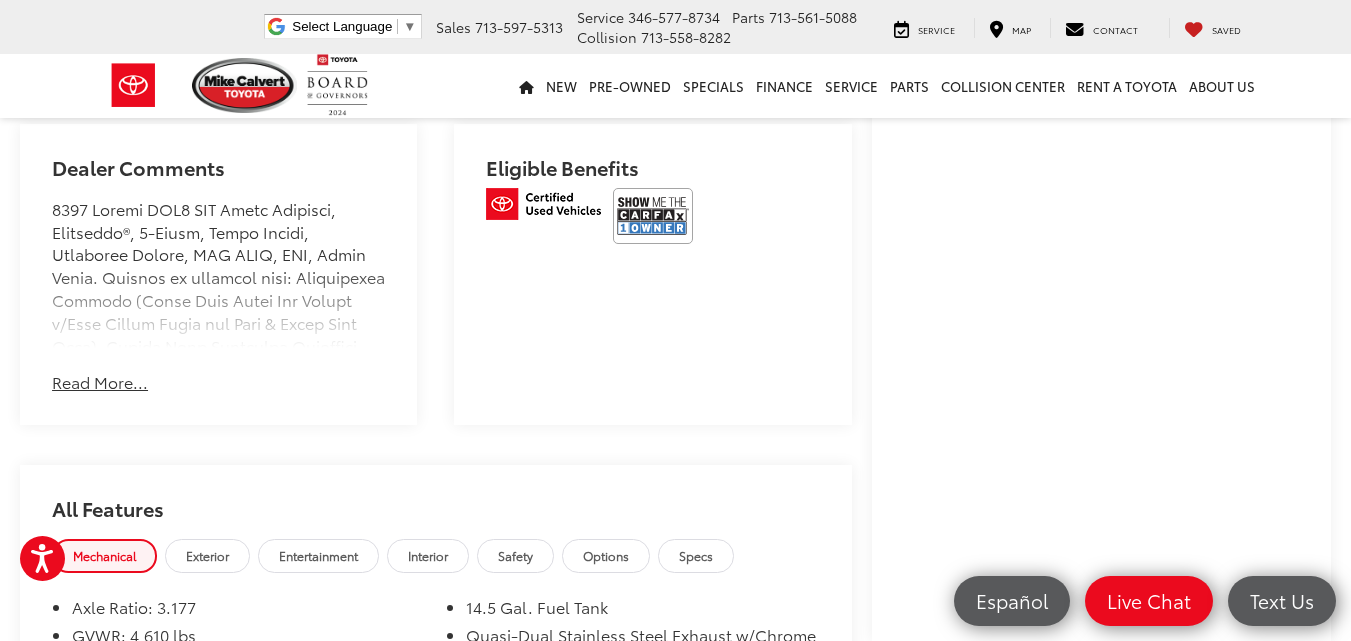 click on "Read More..." at bounding box center [100, 382] 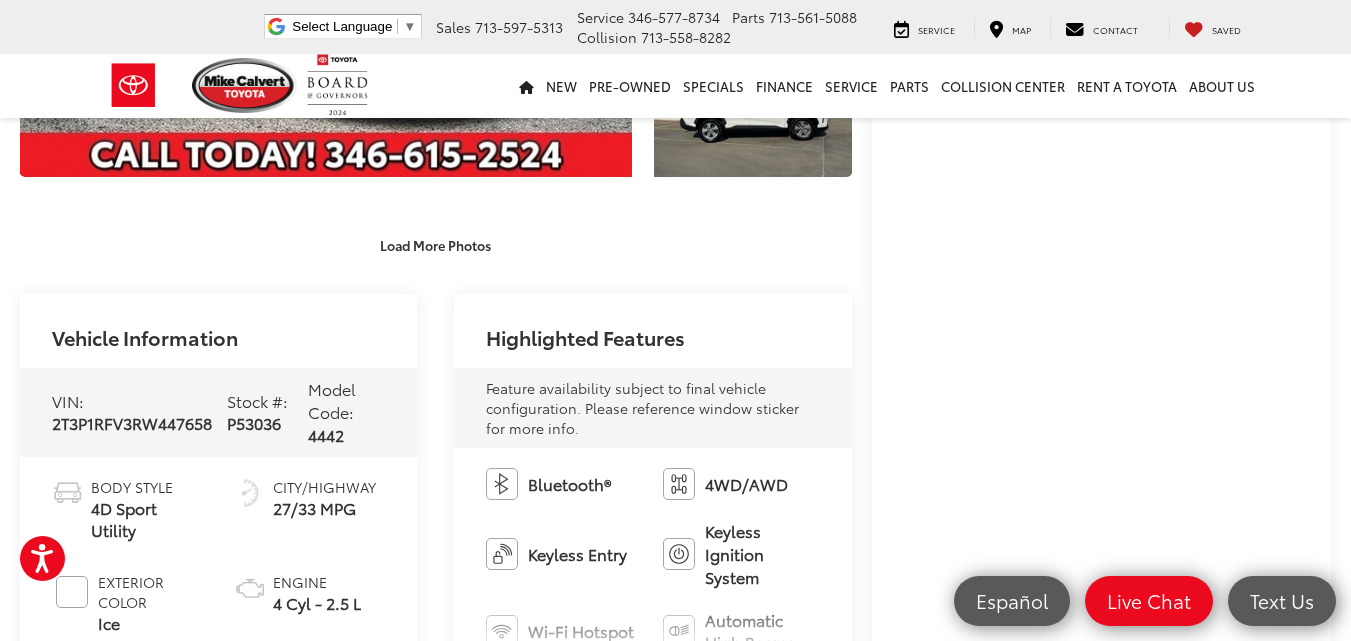 scroll, scrollTop: 0, scrollLeft: 0, axis: both 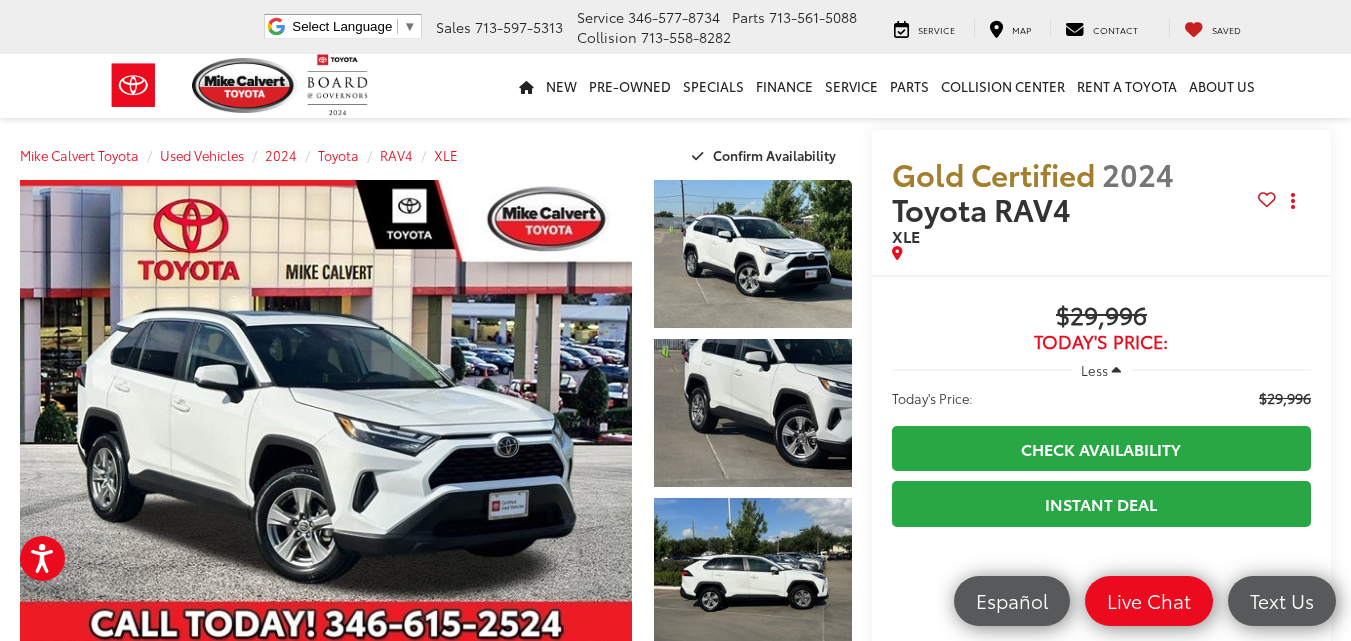 click at bounding box center (1116, 370) 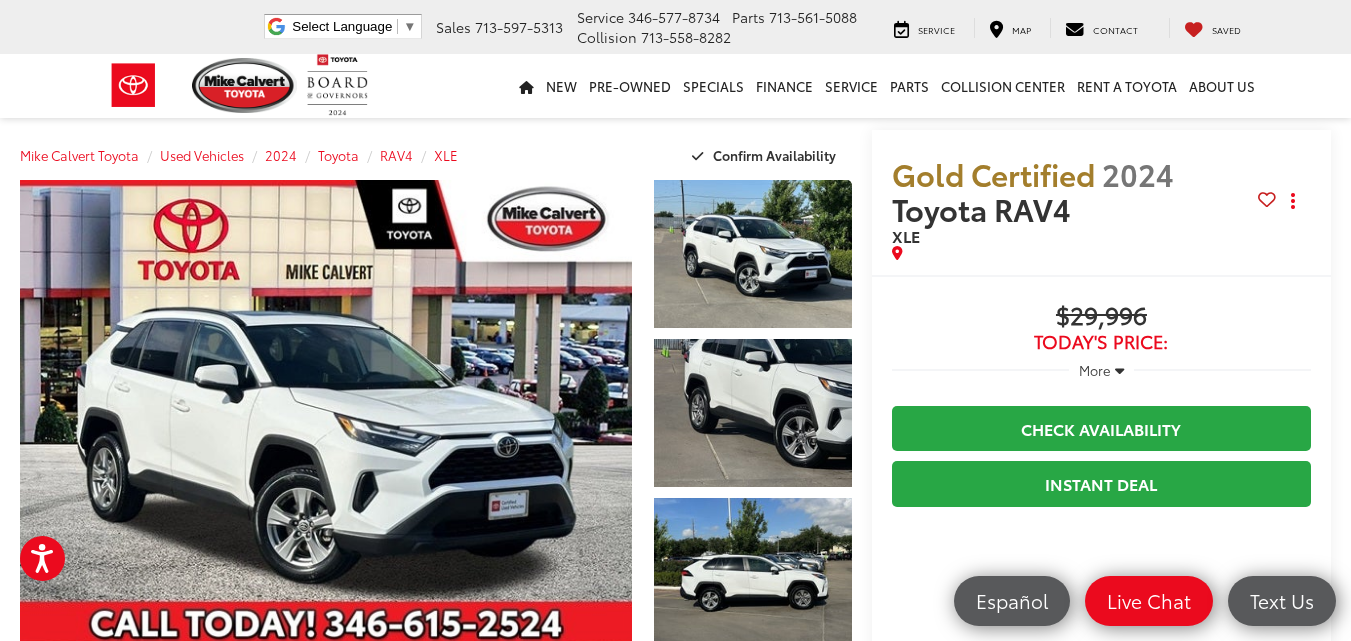 click at bounding box center [1119, 370] 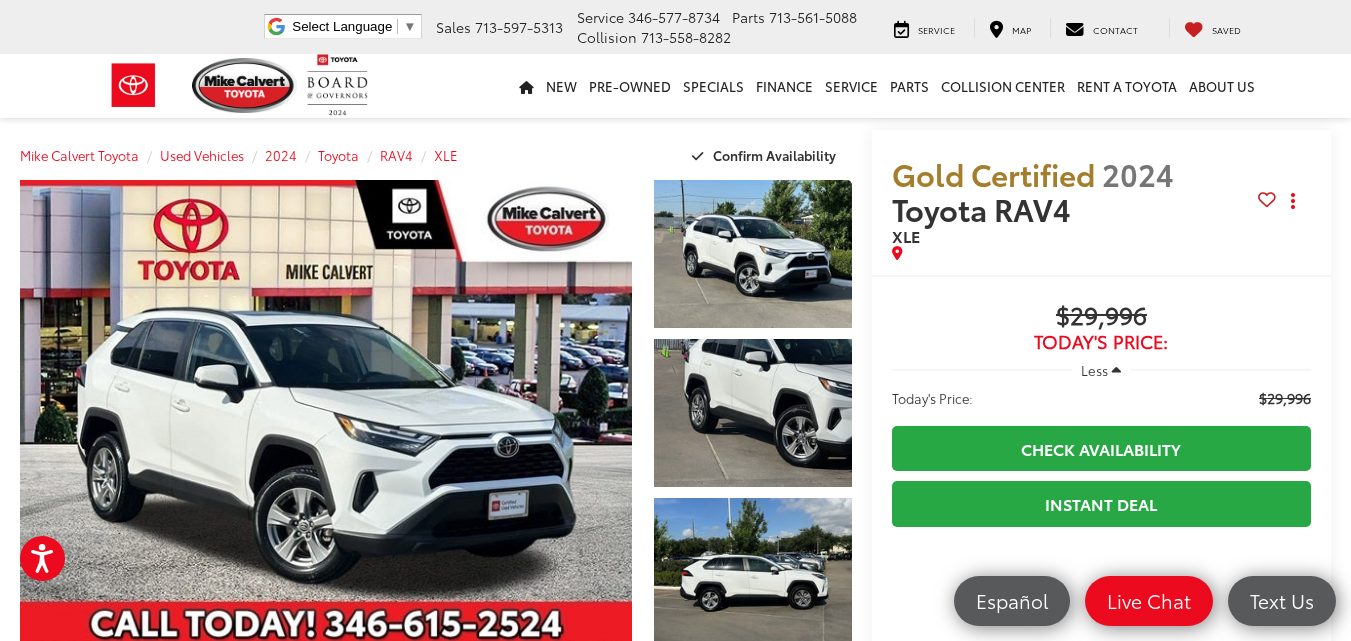 click at bounding box center [1116, 370] 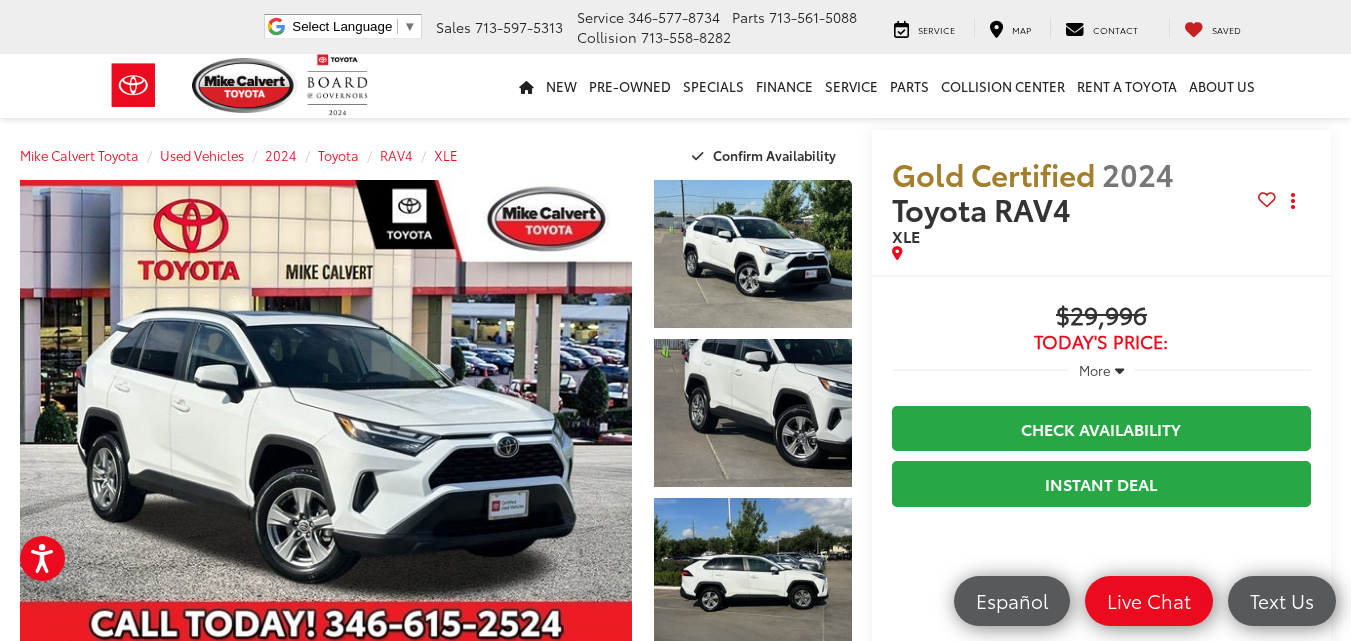 click at bounding box center (1119, 370) 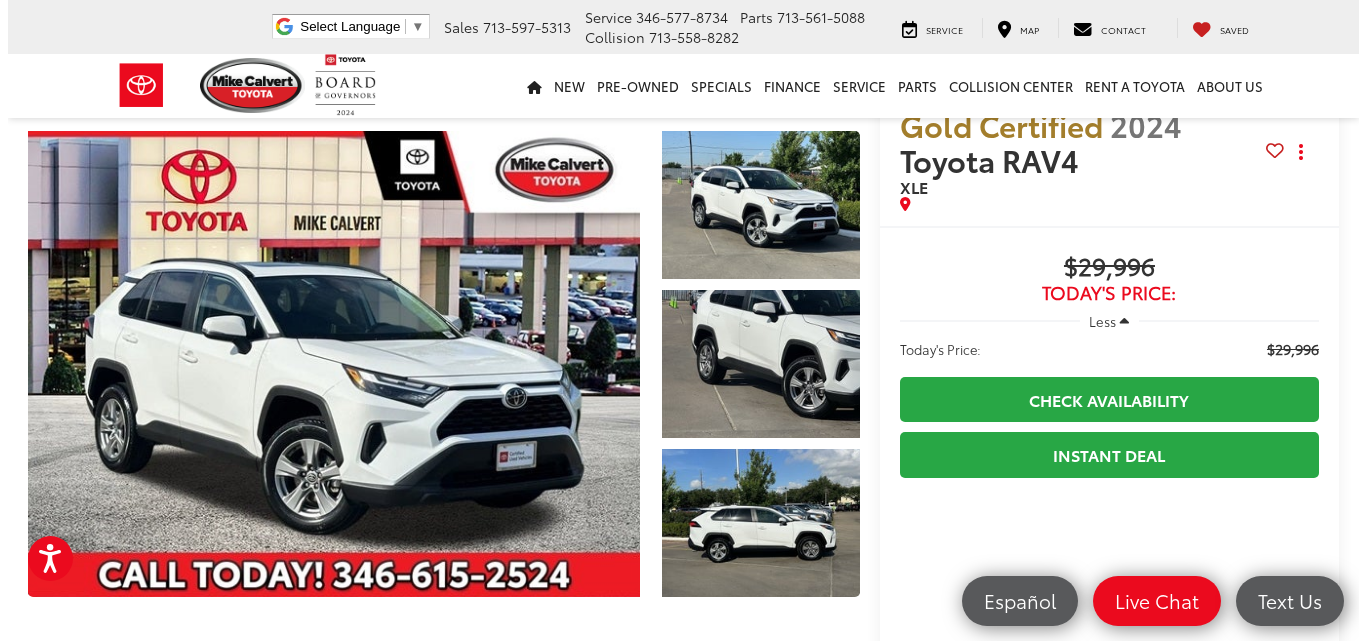 scroll, scrollTop: 41, scrollLeft: 0, axis: vertical 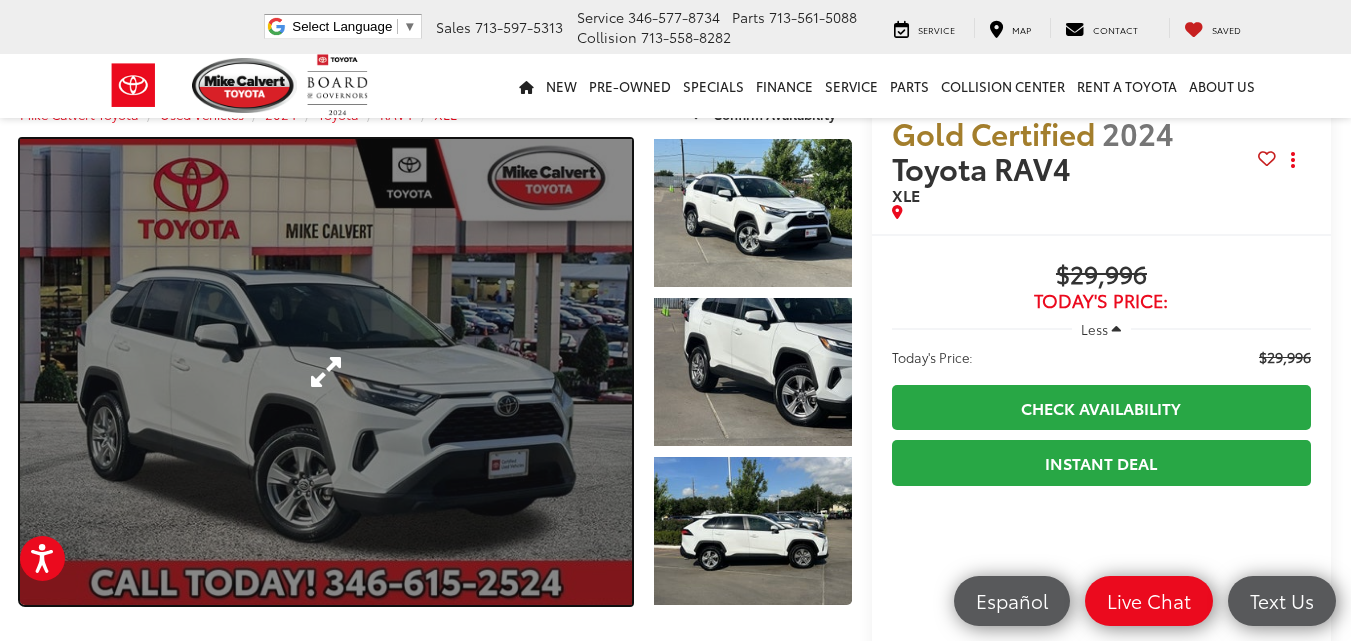 click at bounding box center (326, 372) 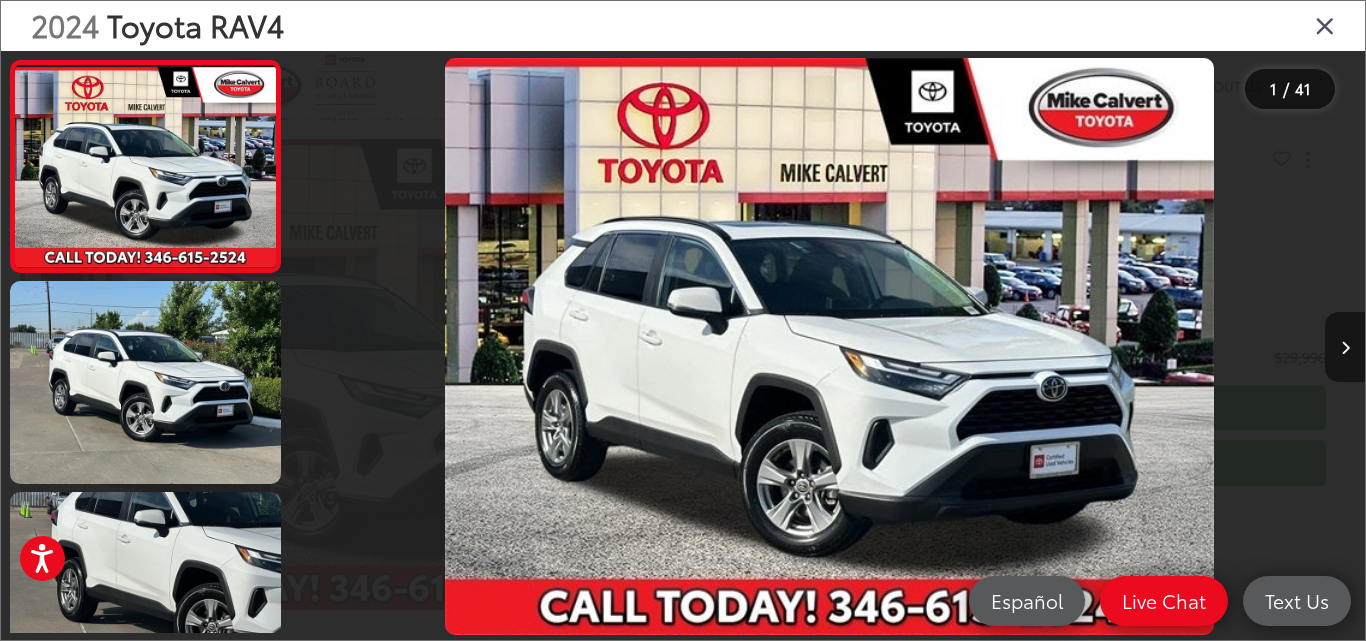 click at bounding box center (1345, 348) 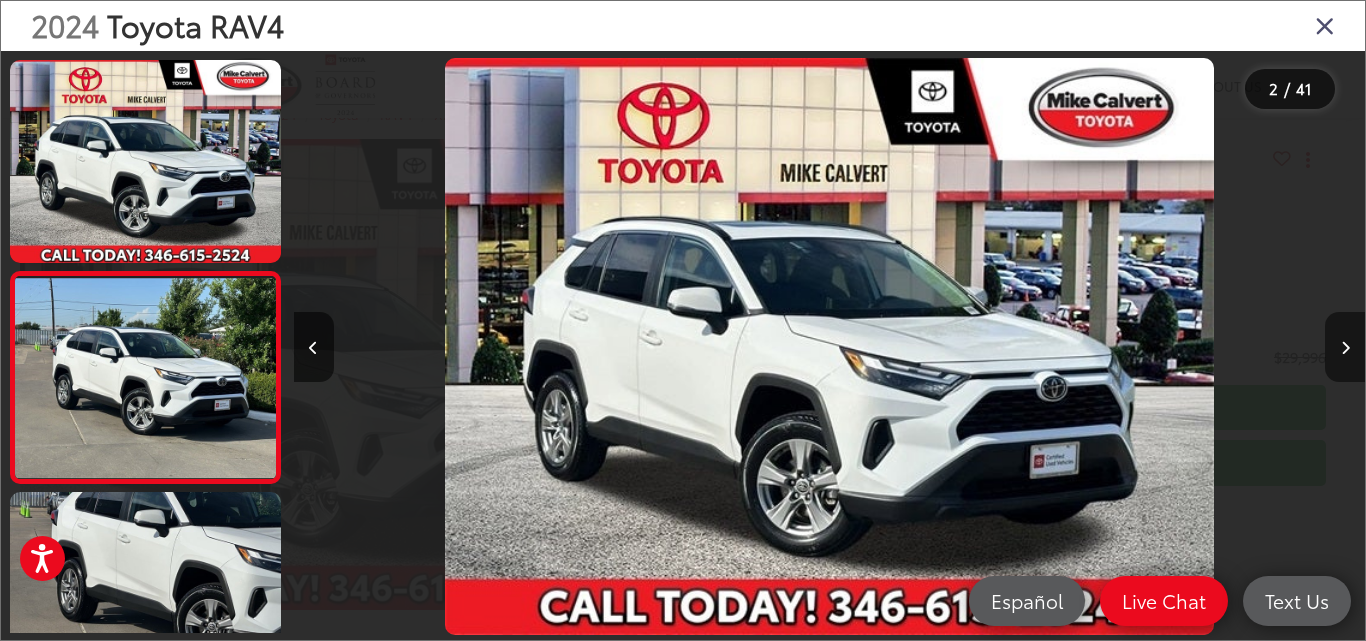 scroll, scrollTop: 0, scrollLeft: 208, axis: horizontal 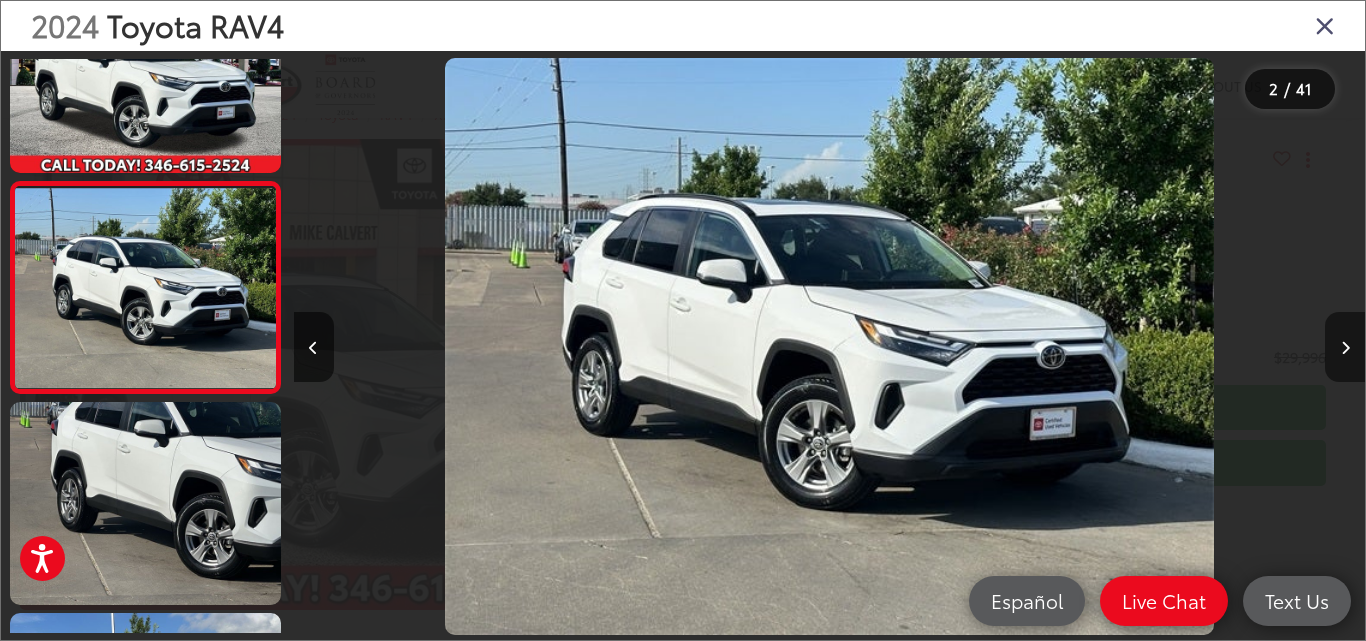 click at bounding box center [1345, 348] 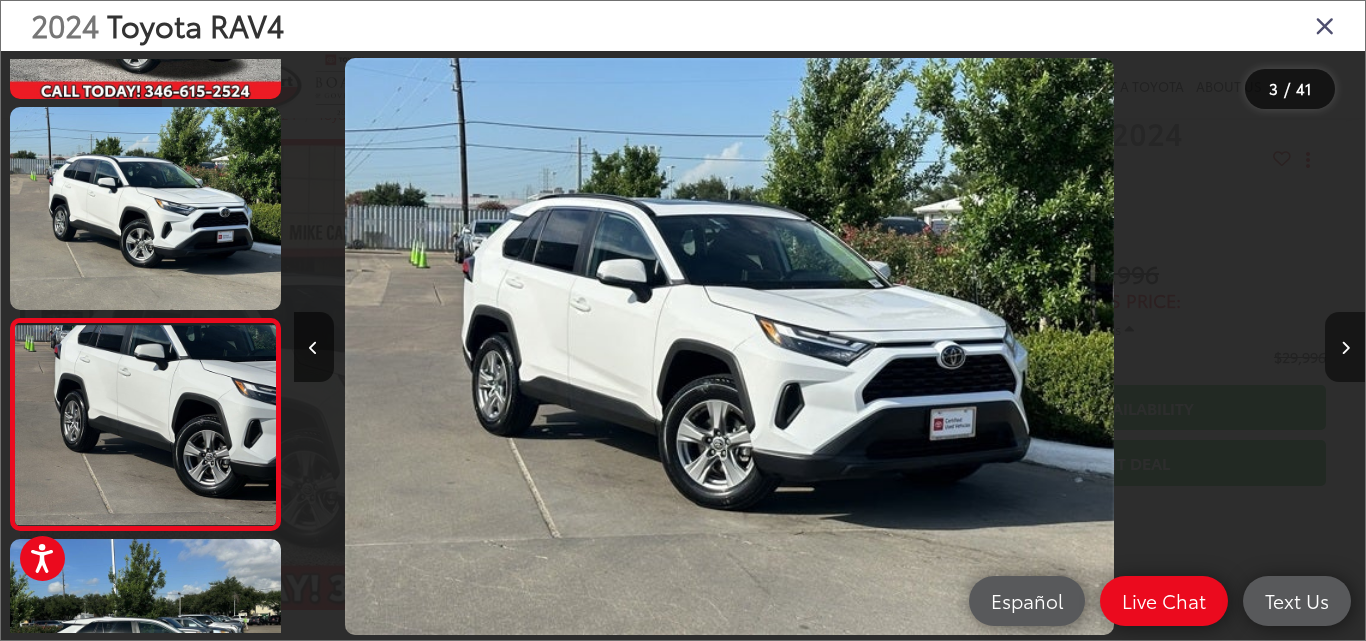 scroll, scrollTop: 275, scrollLeft: 0, axis: vertical 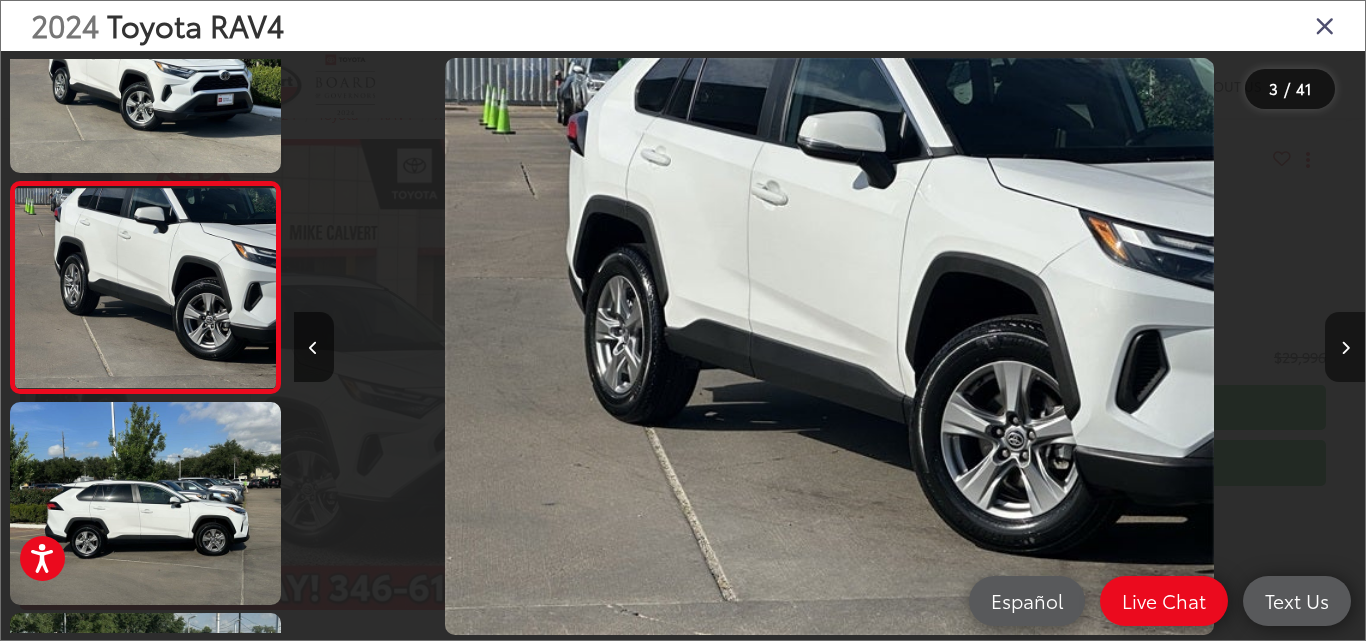 click at bounding box center [1345, 348] 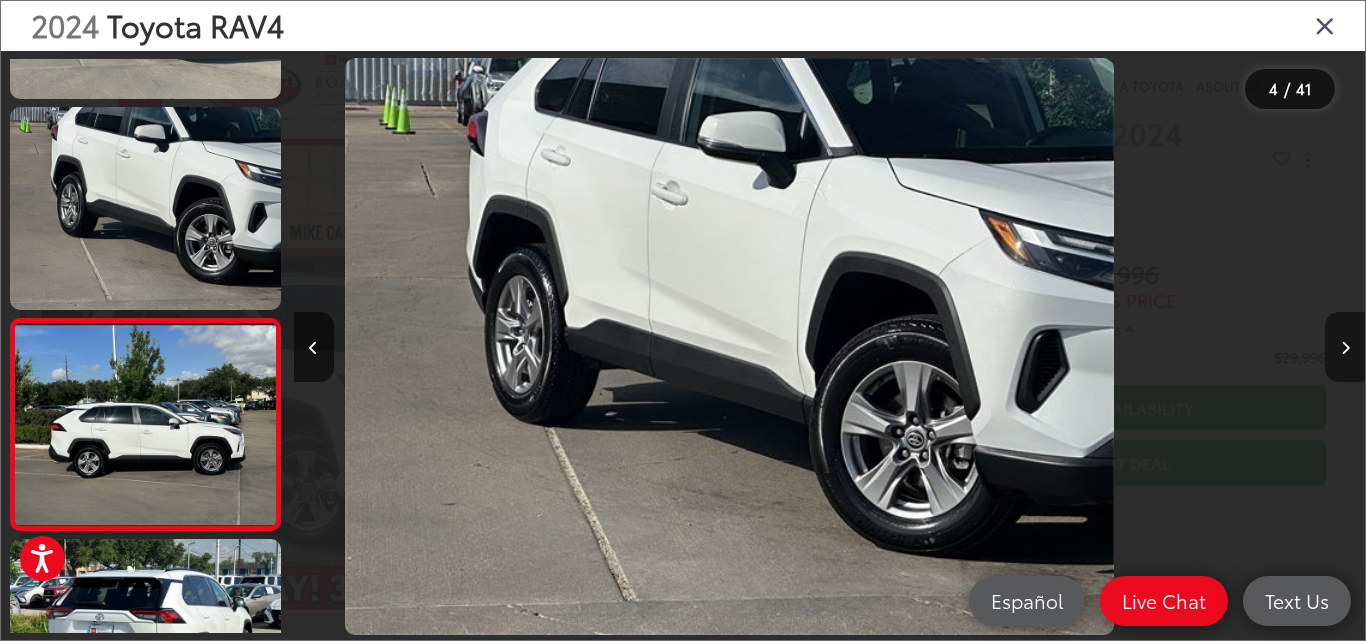scroll, scrollTop: 507, scrollLeft: 0, axis: vertical 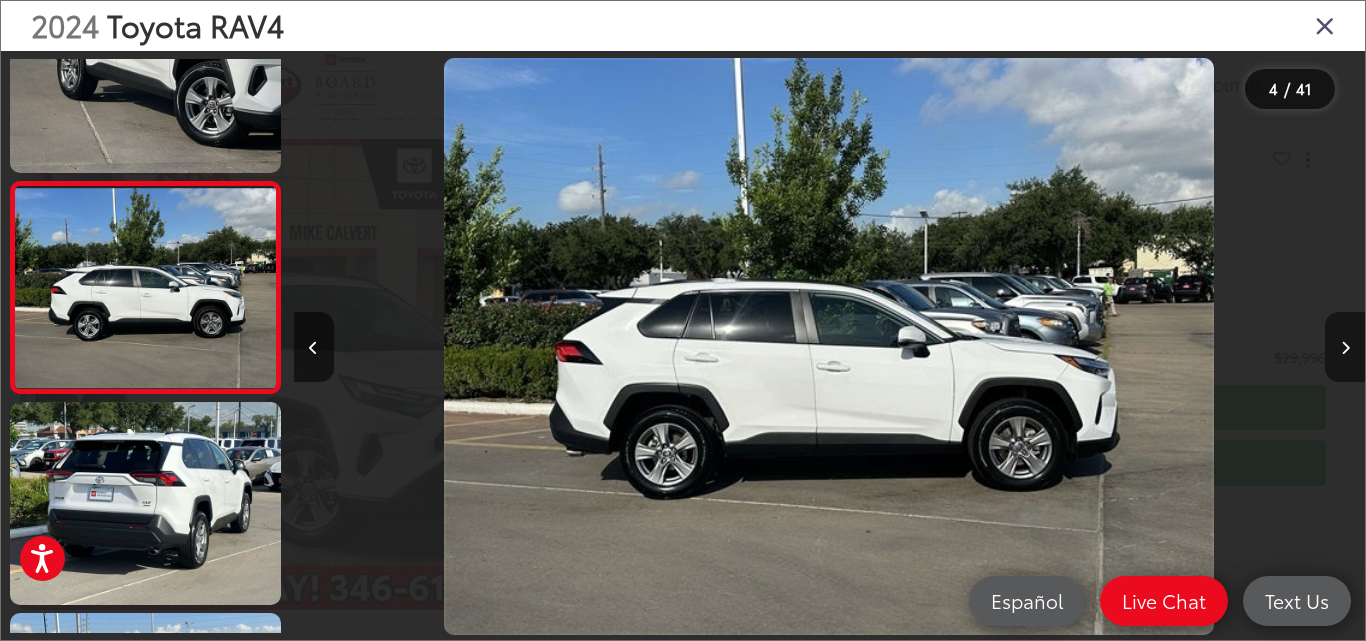 click at bounding box center [1345, 348] 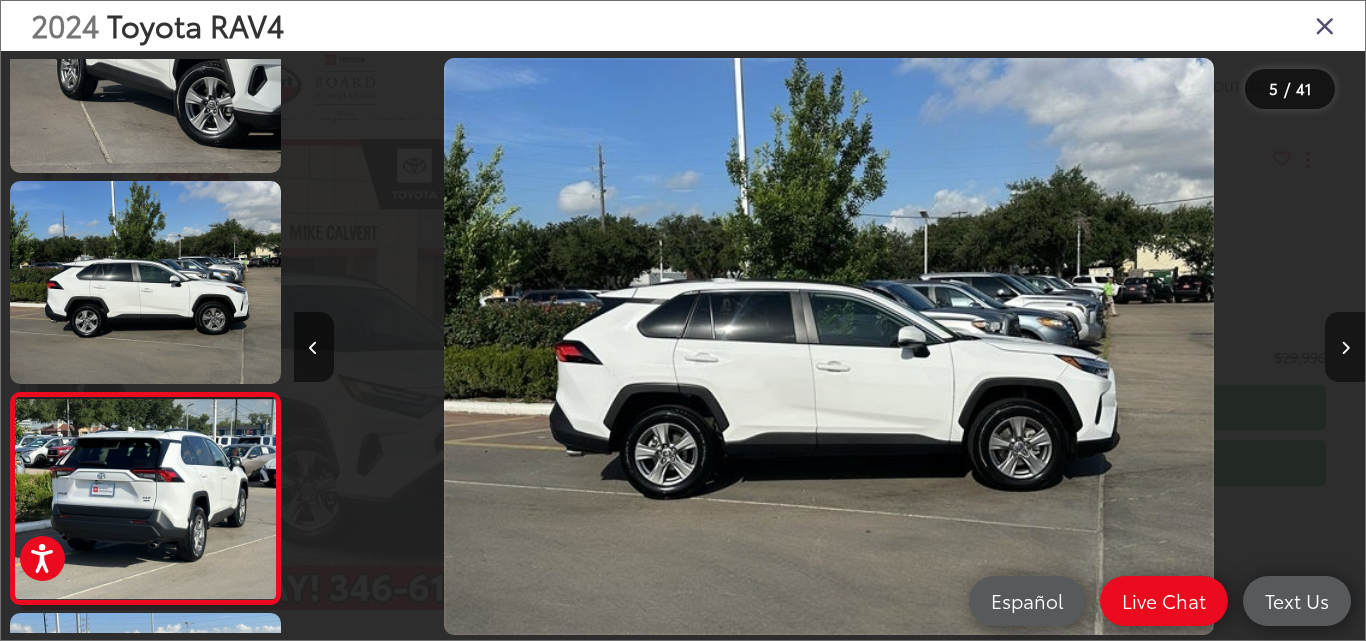 scroll, scrollTop: 0, scrollLeft: 3618, axis: horizontal 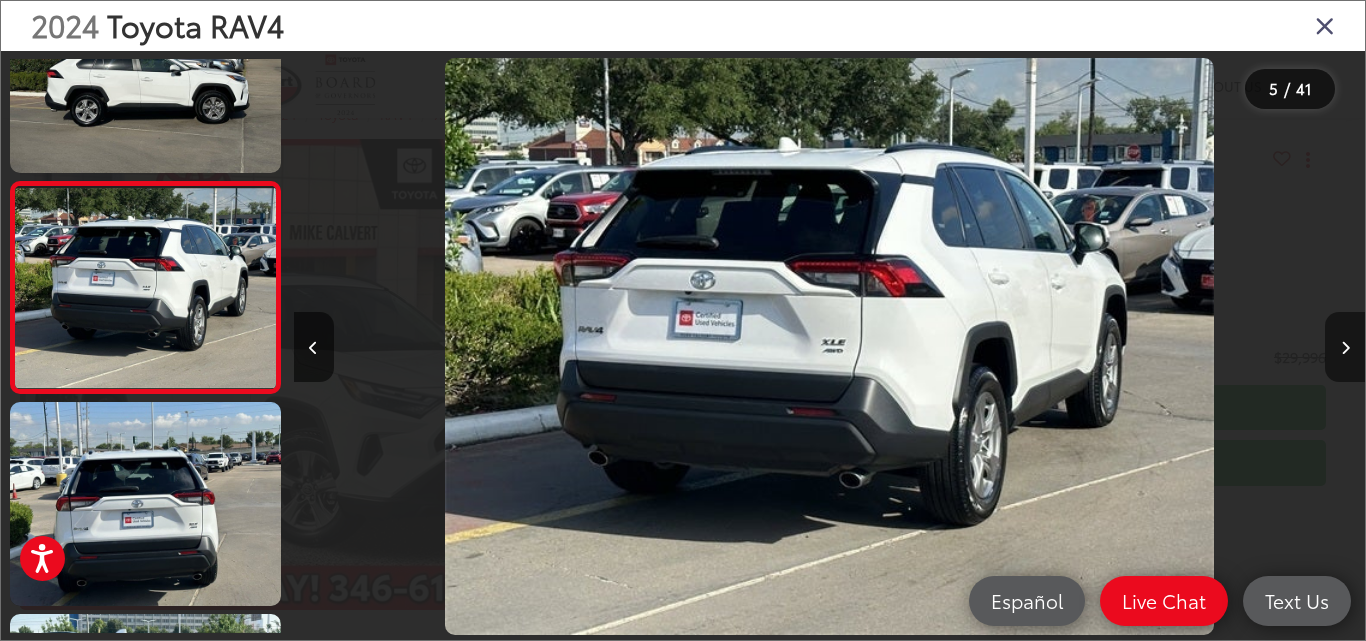 click at bounding box center (1345, 348) 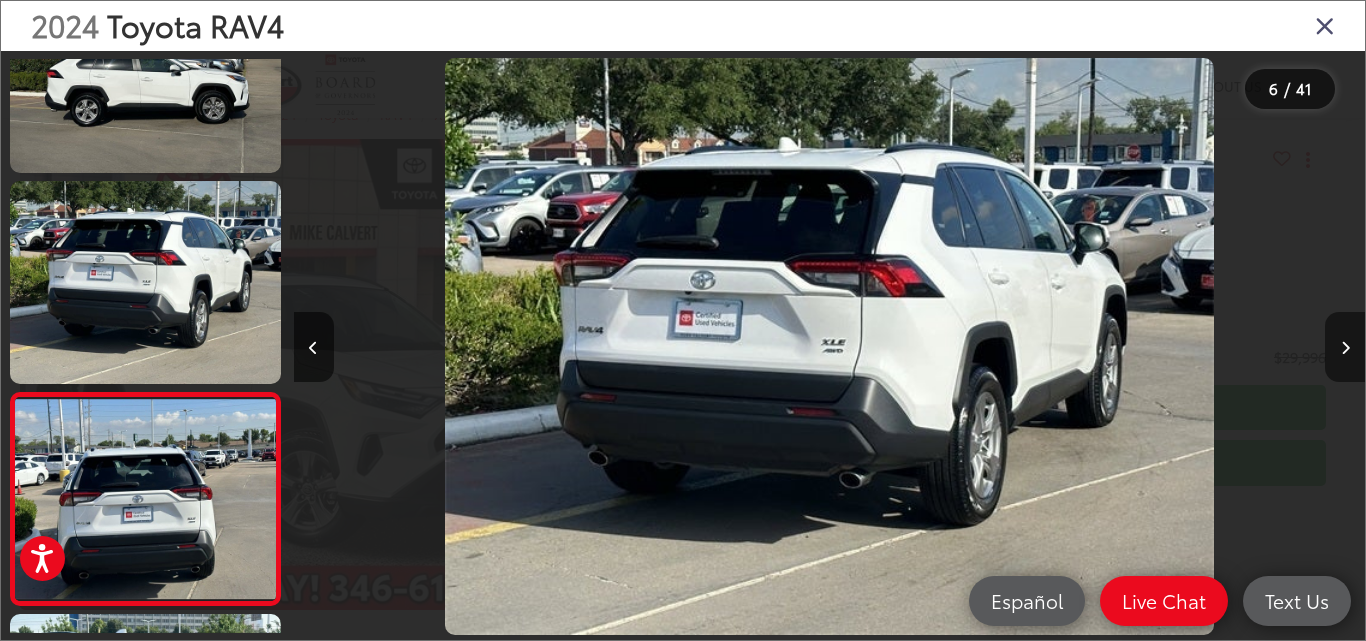 scroll, scrollTop: 0, scrollLeft: 4688, axis: horizontal 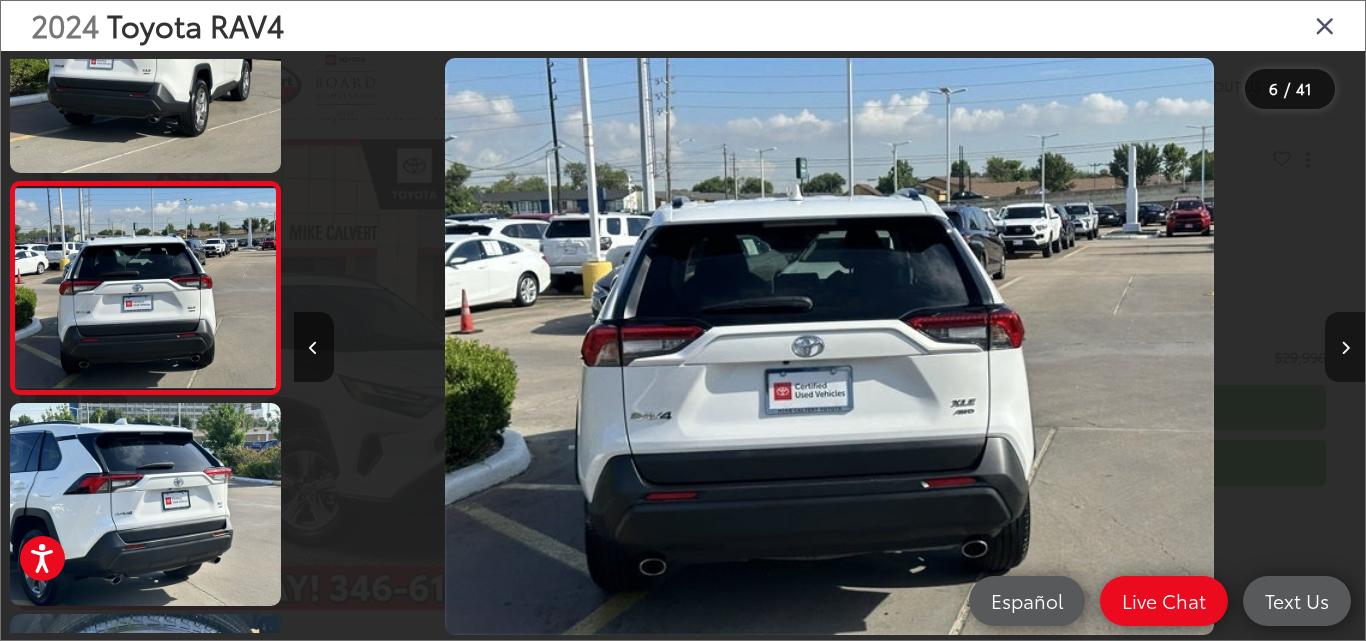 click at bounding box center (1345, 348) 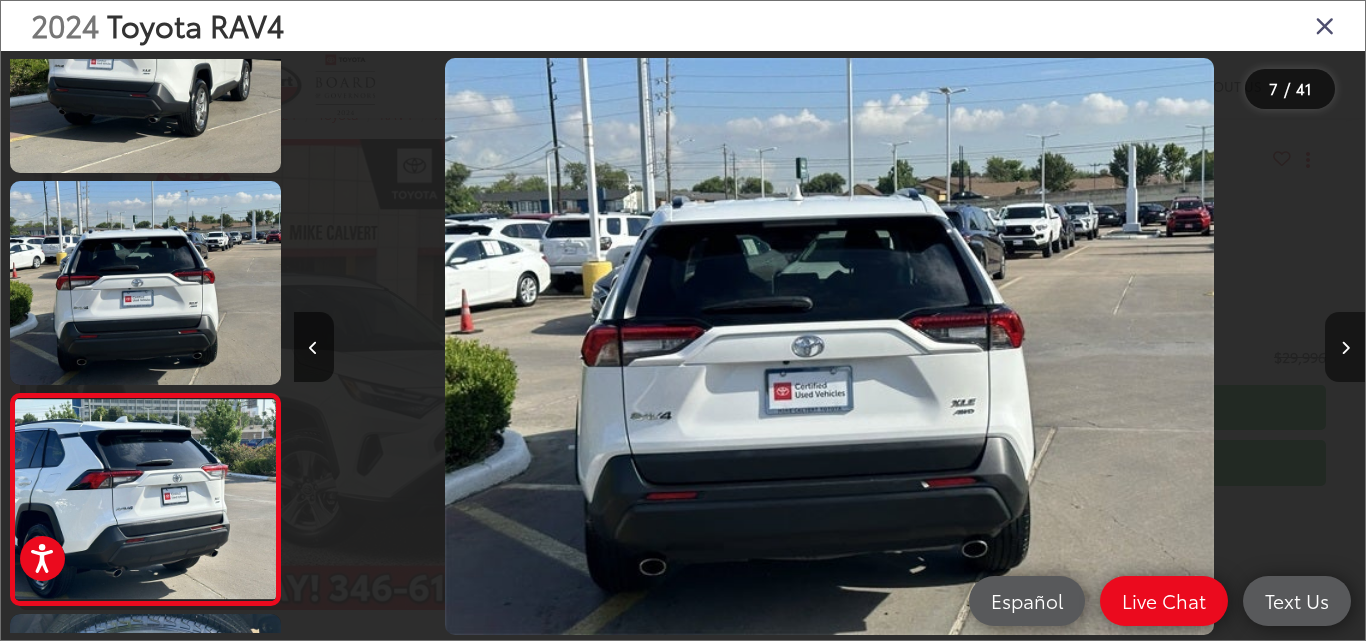 scroll, scrollTop: 0, scrollLeft: 5759, axis: horizontal 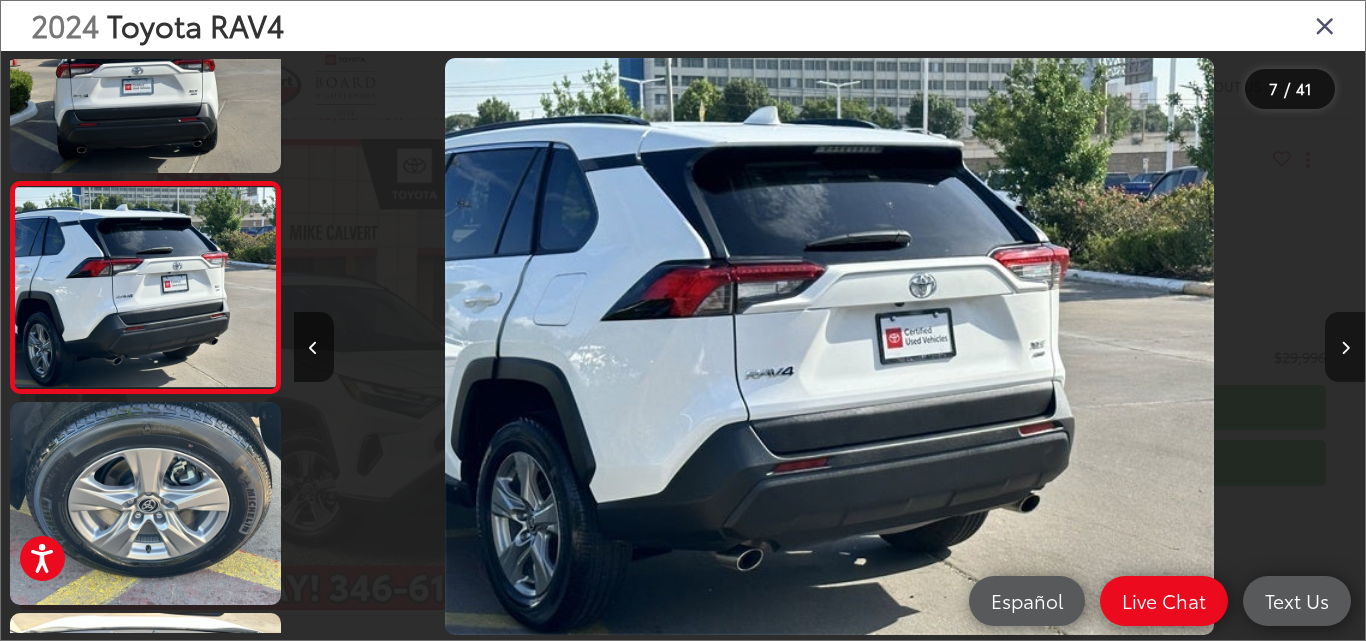 click at bounding box center [1345, 348] 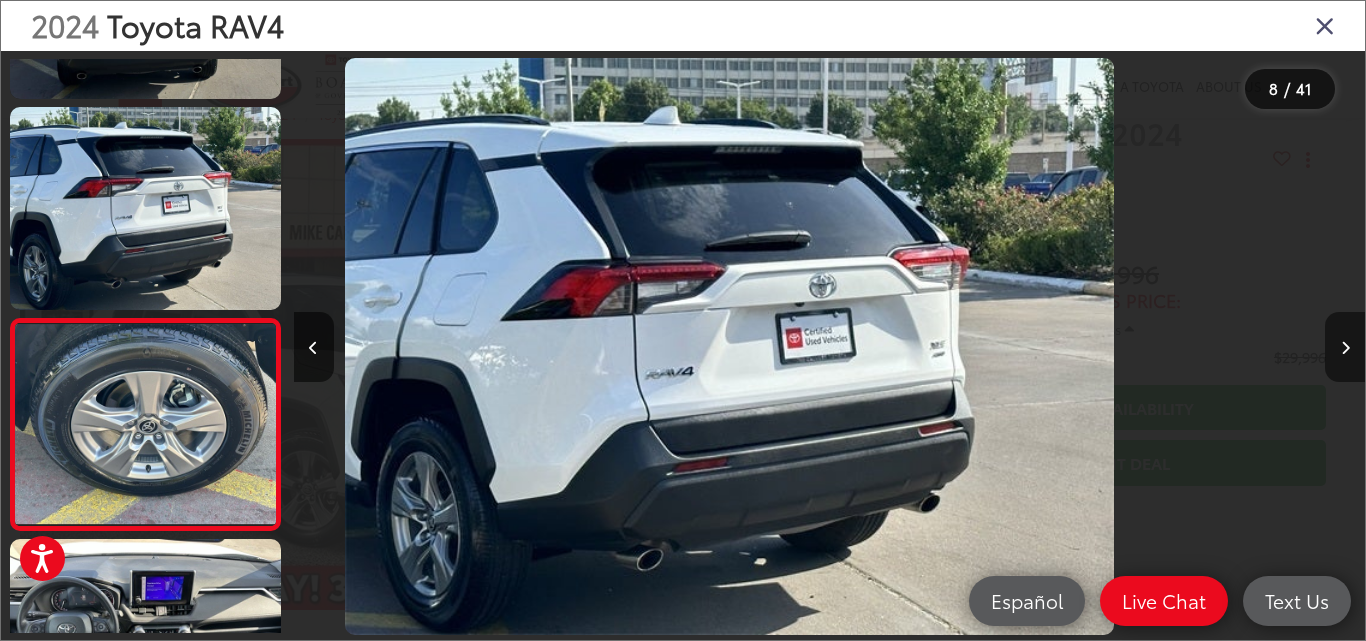 scroll, scrollTop: 1352, scrollLeft: 0, axis: vertical 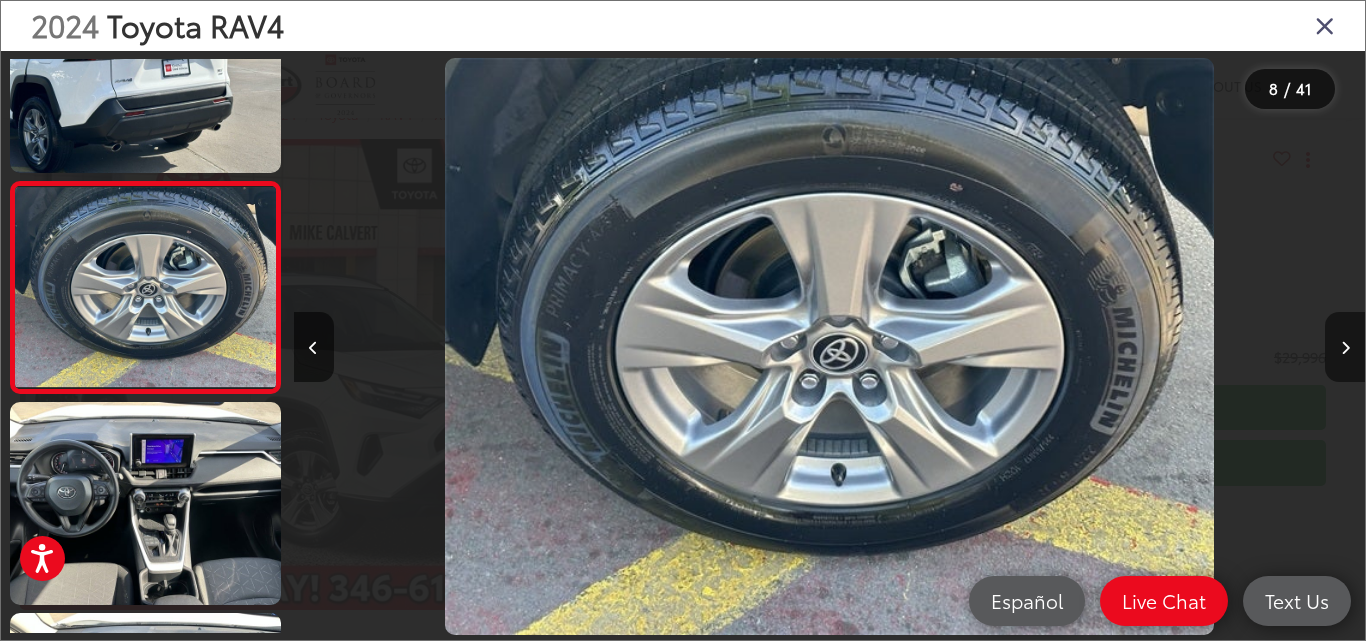 click at bounding box center (1345, 348) 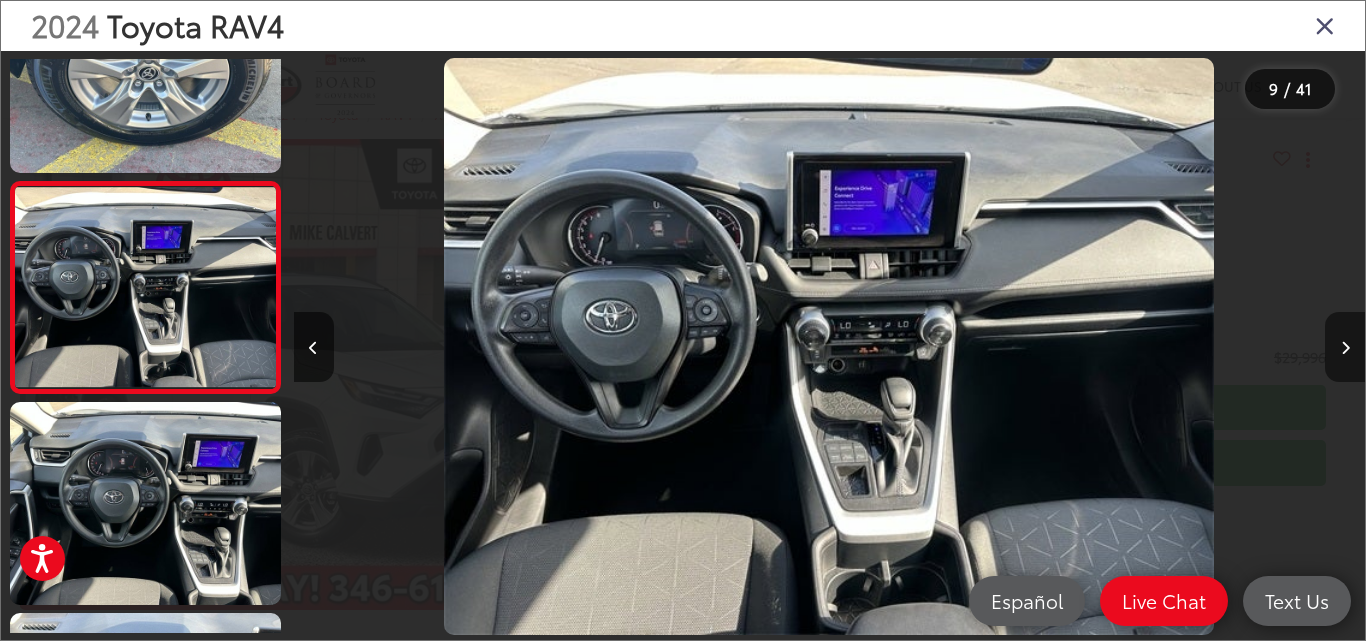 click at bounding box center (1345, 348) 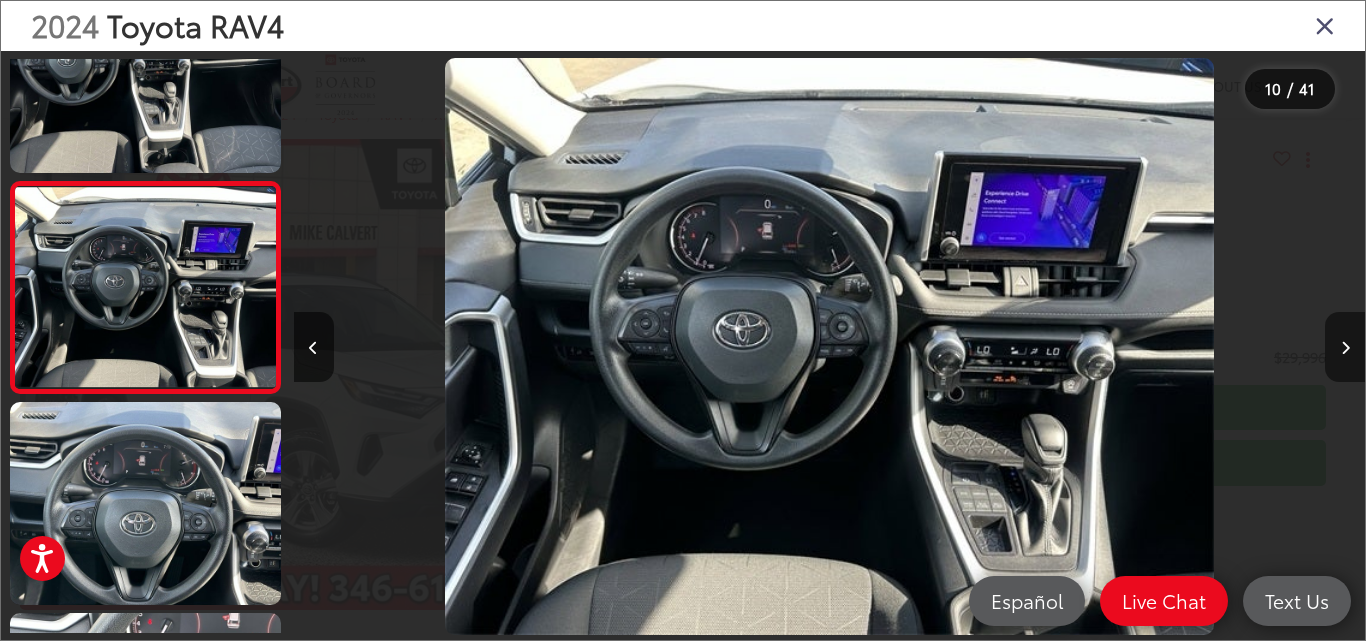 click at bounding box center (1345, 348) 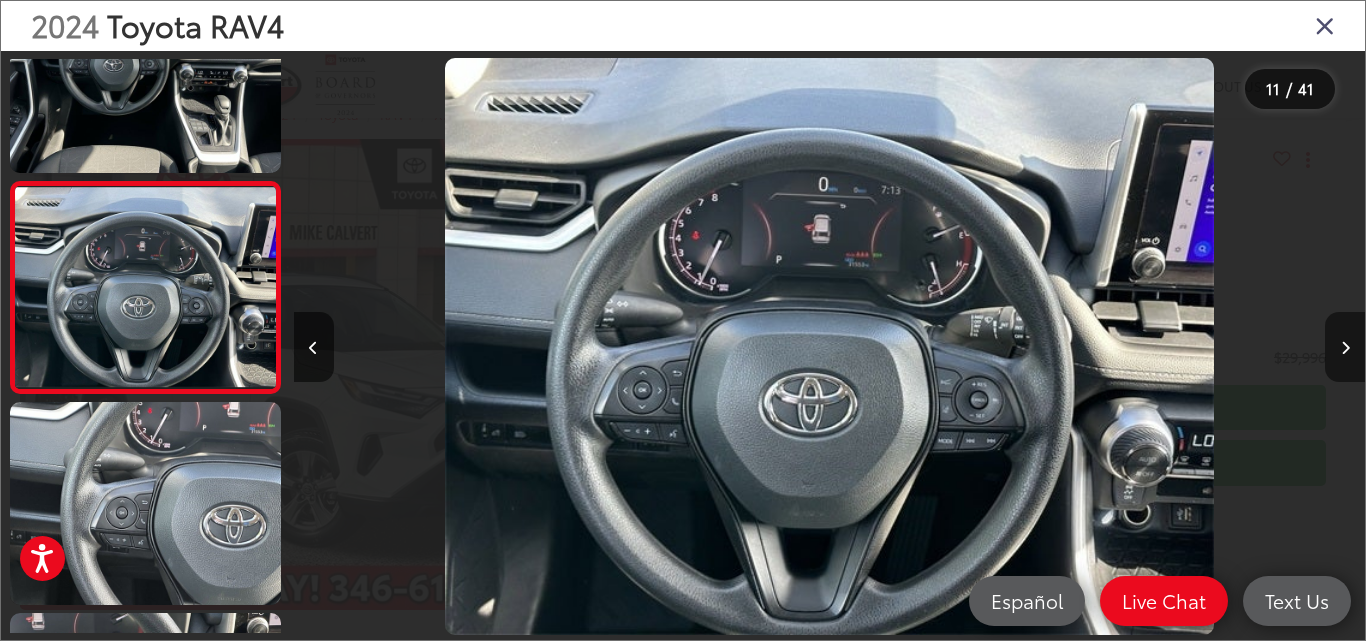 click at bounding box center [1345, 348] 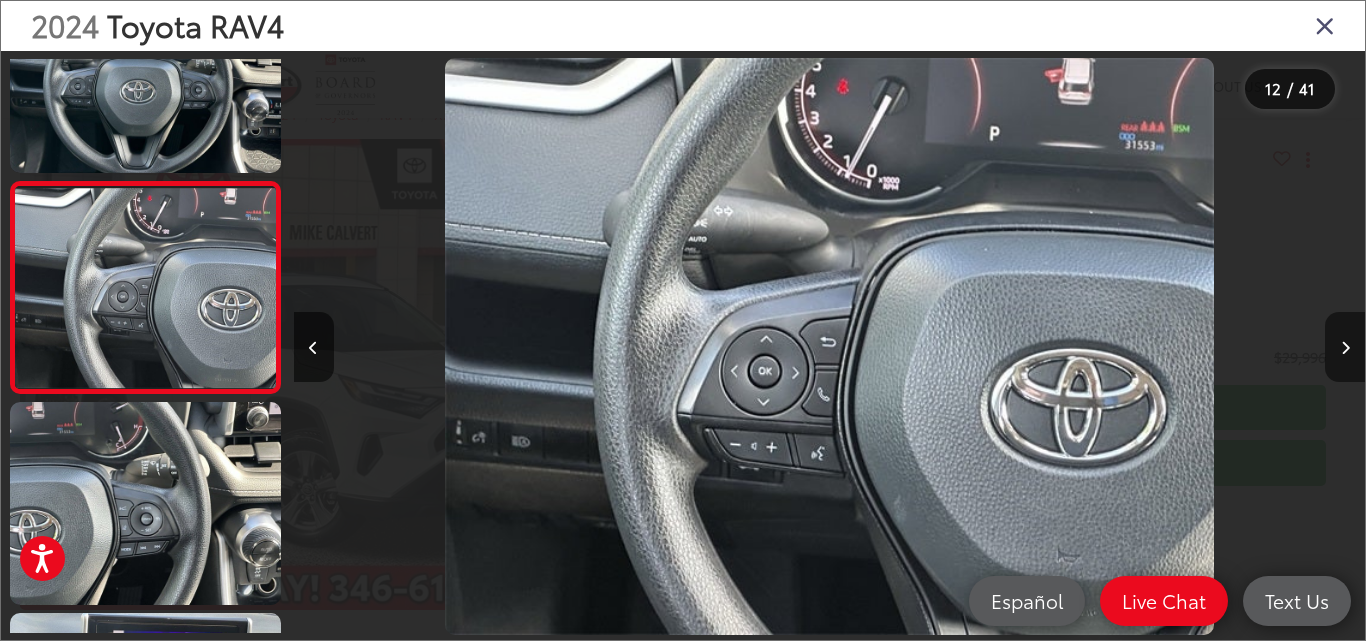 click at bounding box center [1345, 348] 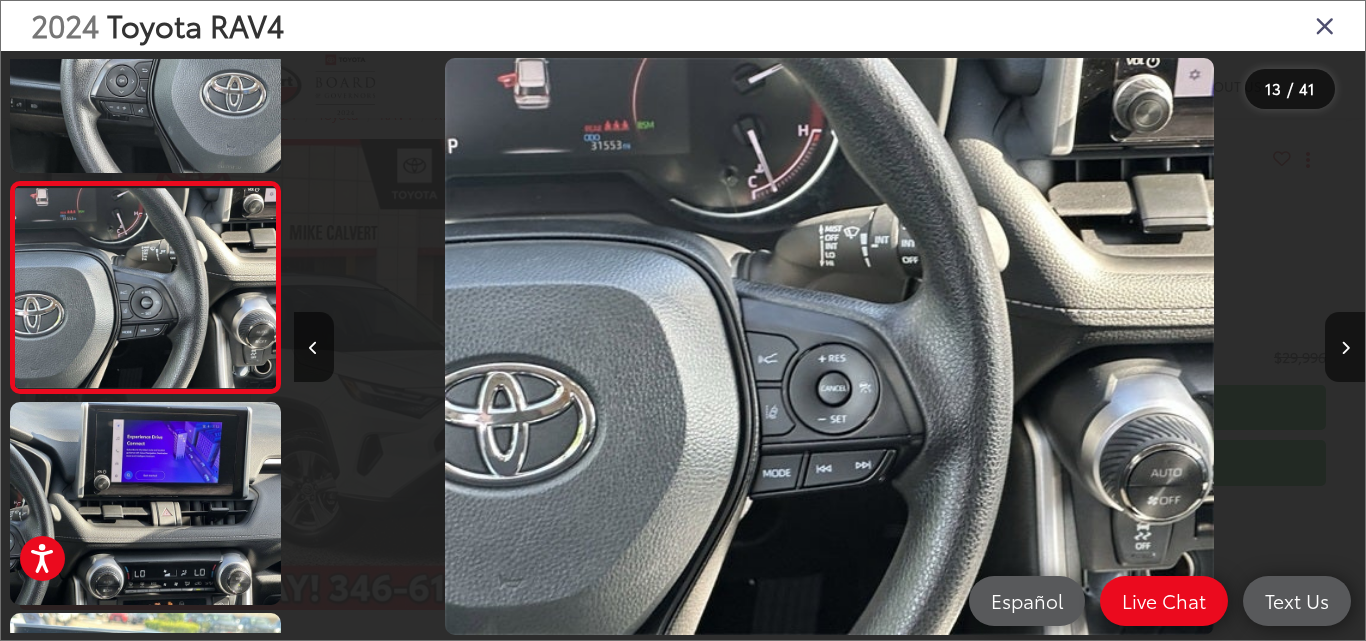 click at bounding box center (1325, 25) 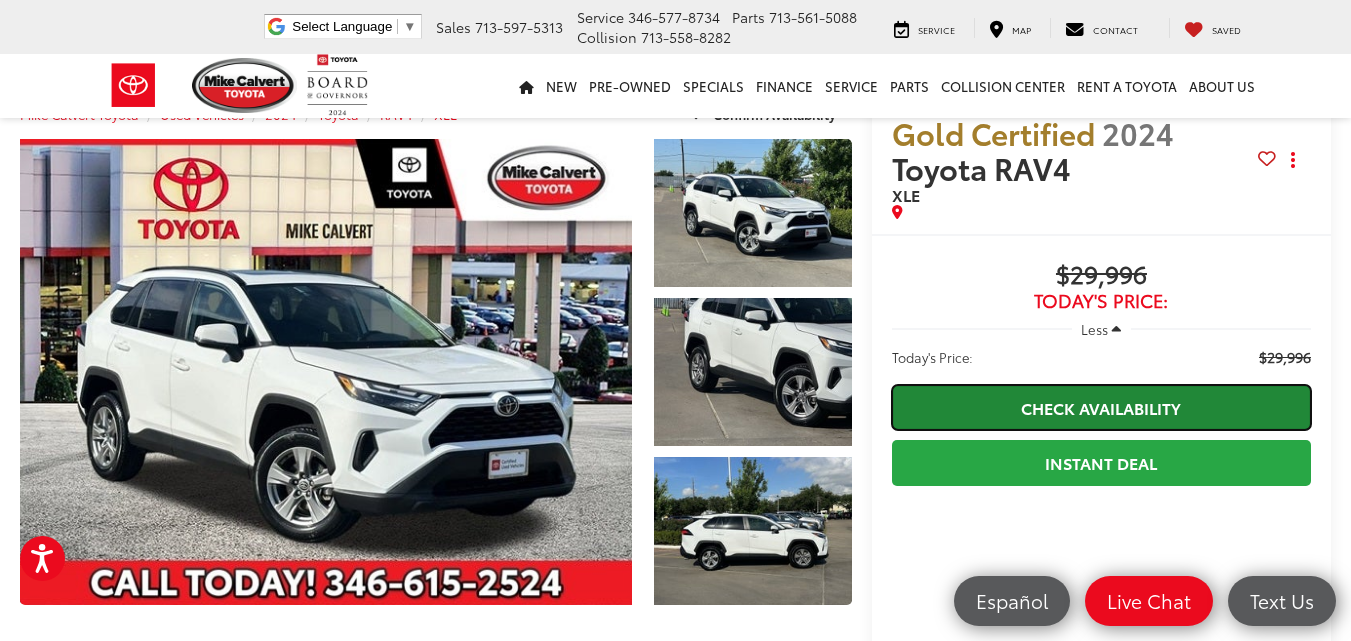 click on "Check Availability" at bounding box center [1101, 407] 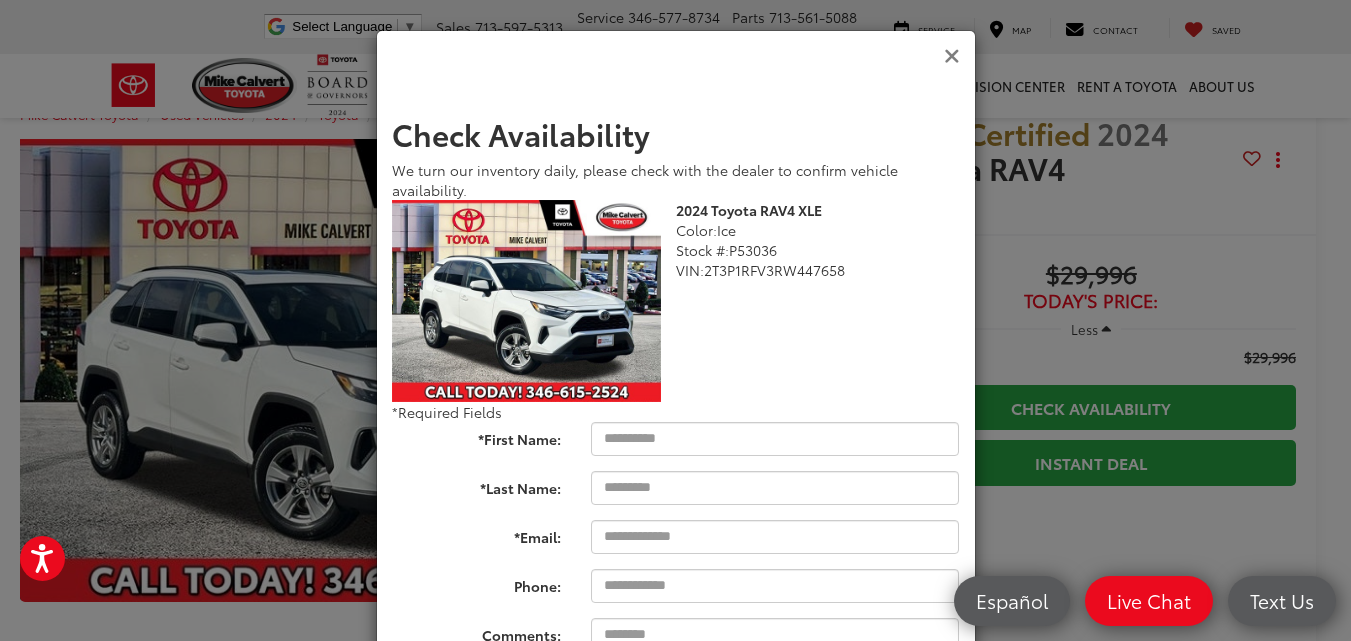 click at bounding box center (952, 56) 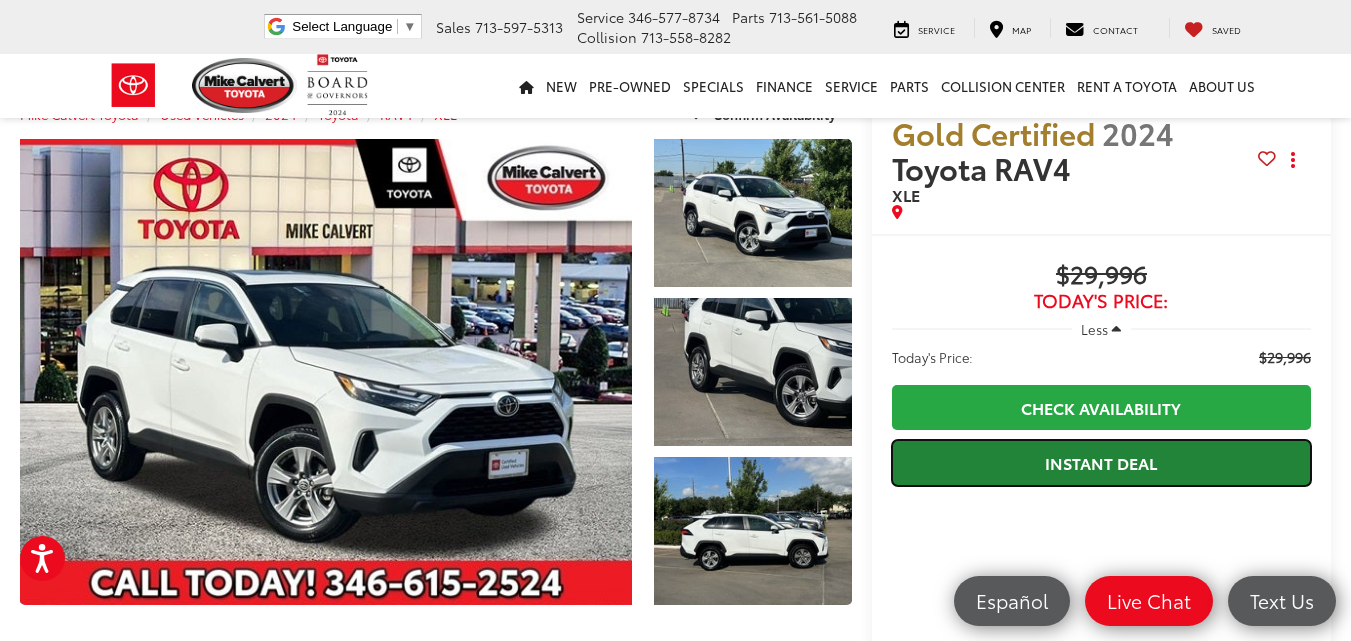 click on "Instant Deal" at bounding box center [1101, 462] 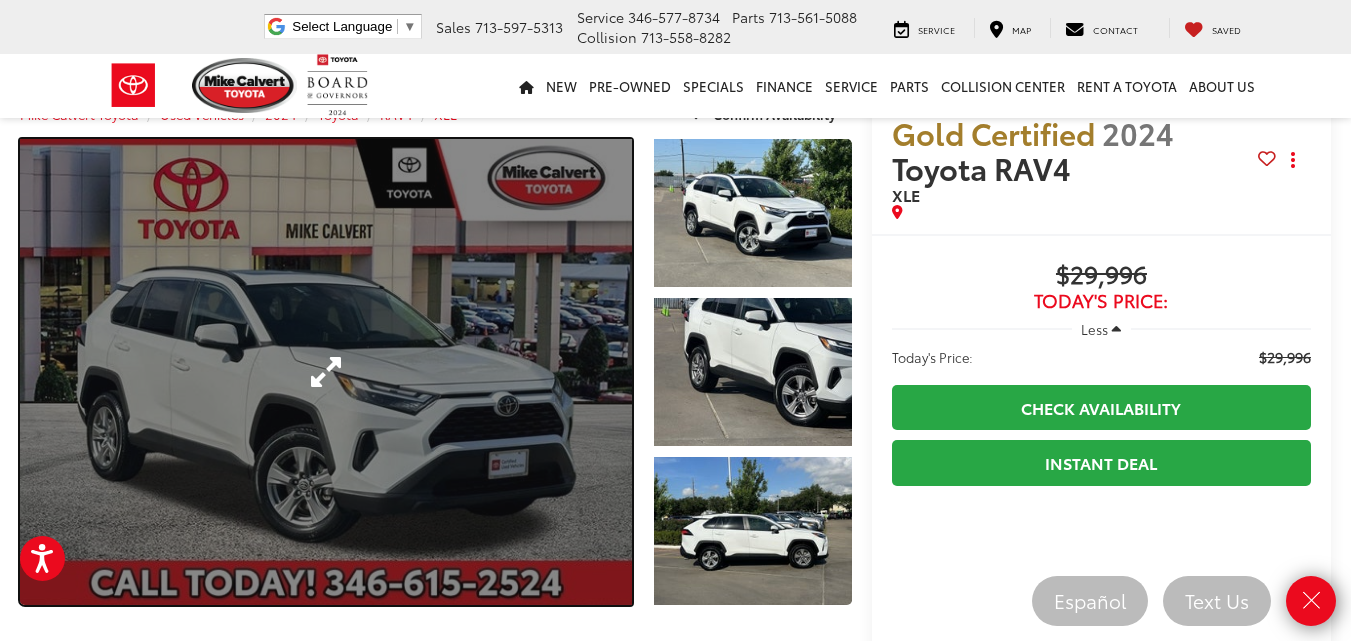 click at bounding box center [326, 372] 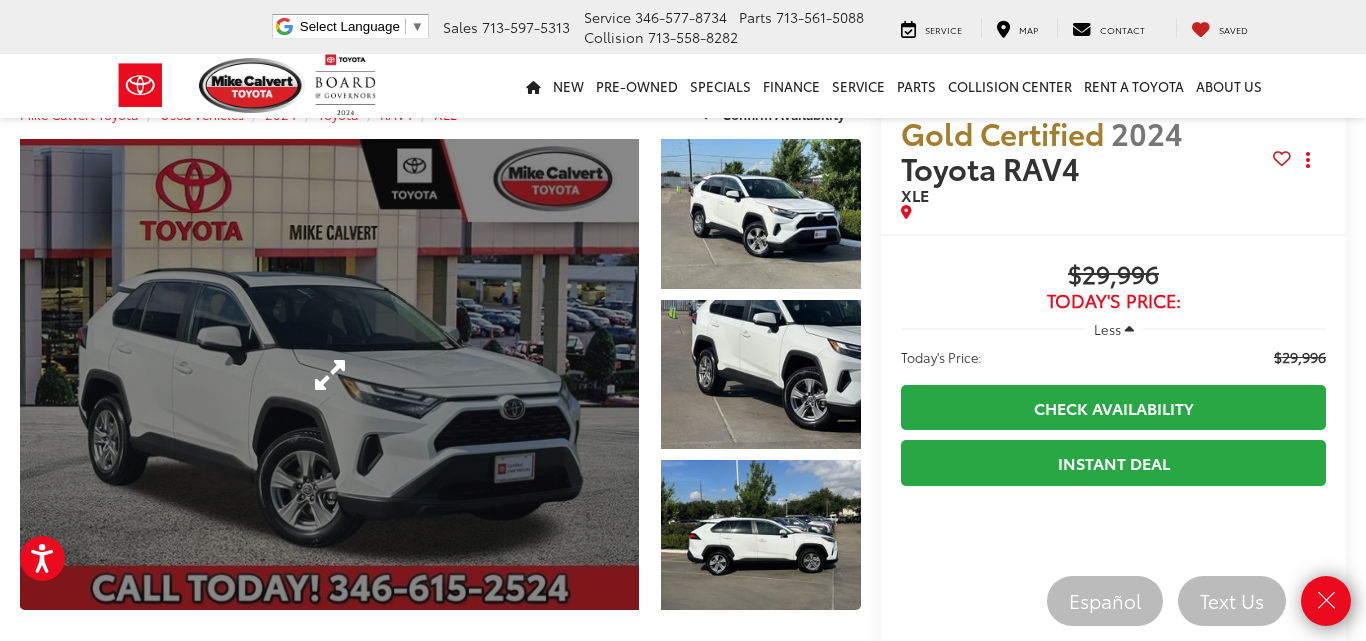 scroll, scrollTop: 0, scrollLeft: 0, axis: both 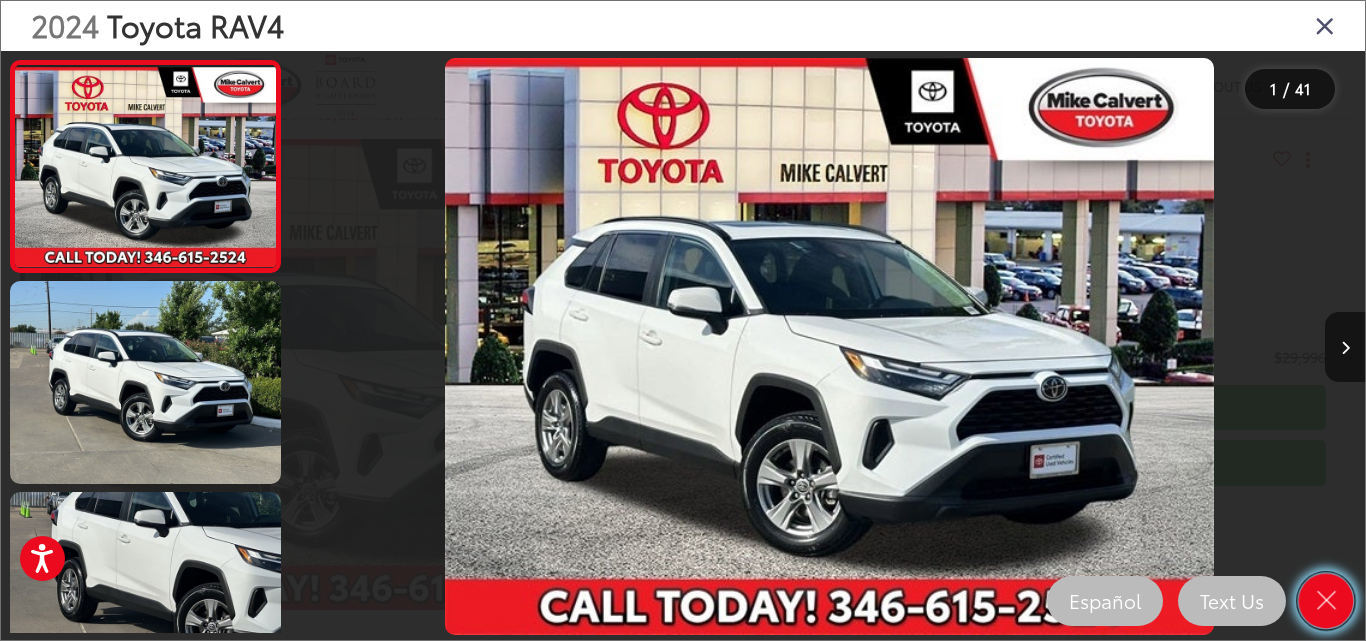 drag, startPoint x: 873, startPoint y: 404, endPoint x: 1328, endPoint y: 593, distance: 492.6926 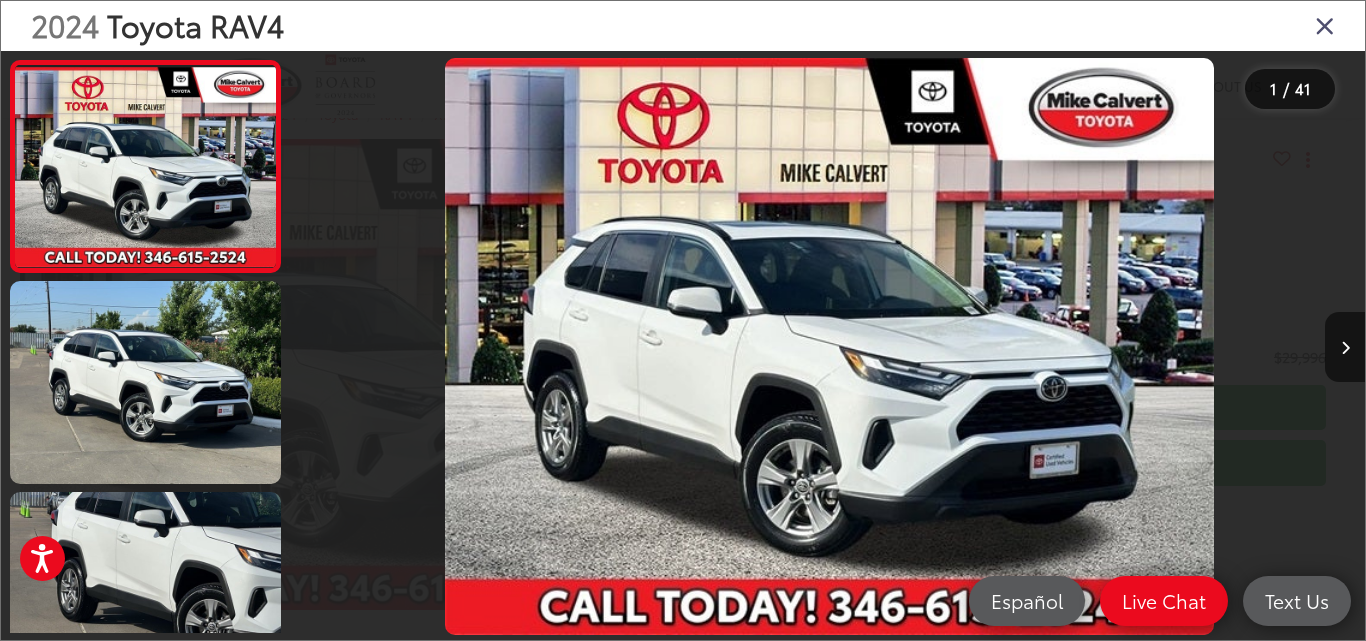 click at bounding box center [1325, 25] 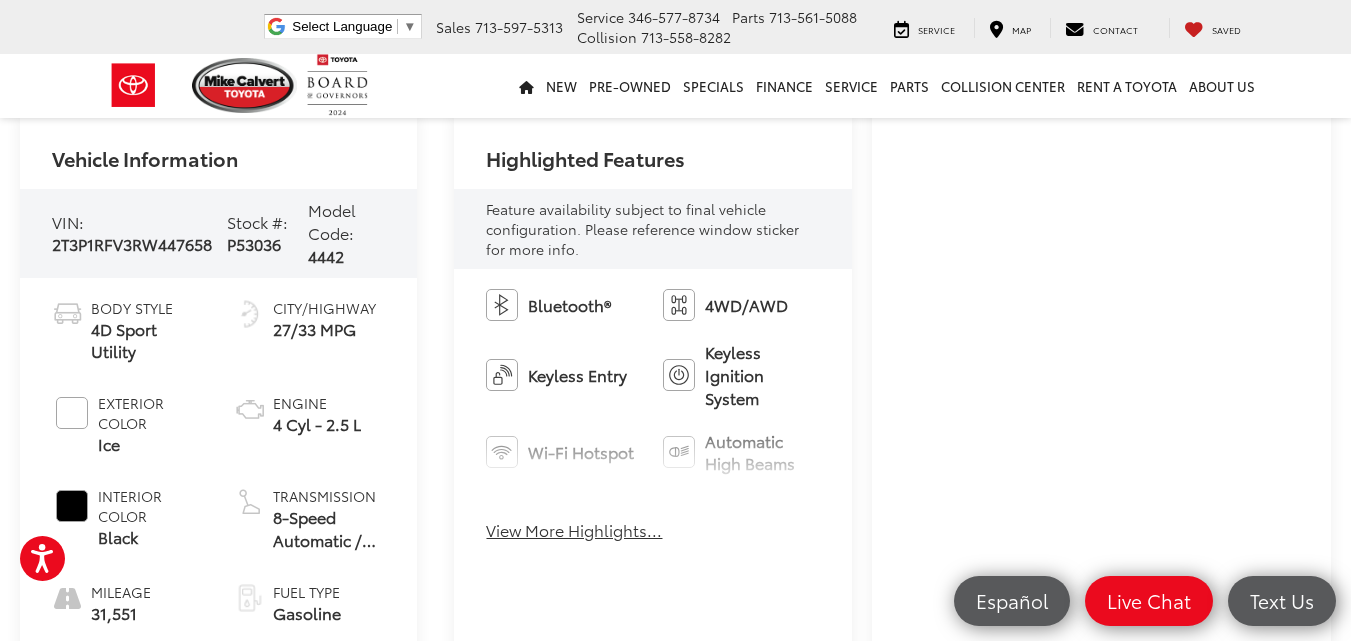 scroll, scrollTop: 0, scrollLeft: 0, axis: both 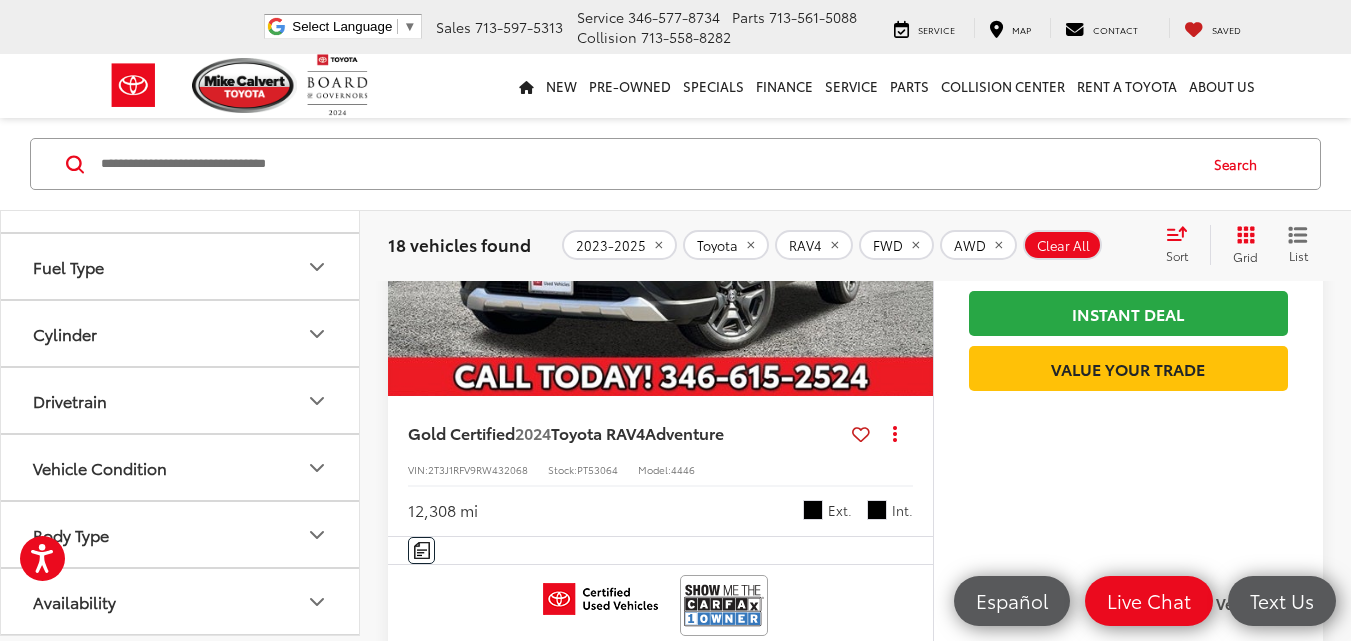 click on "Sort" at bounding box center [1183, 245] 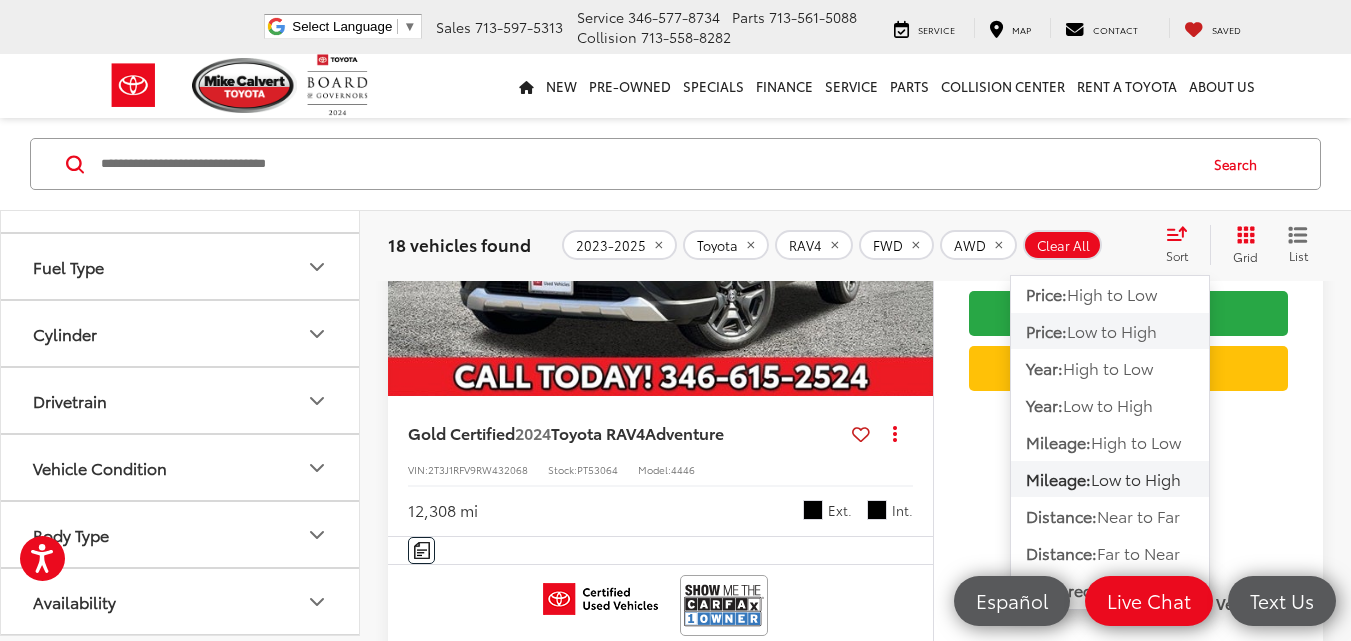 click on "Low to High" at bounding box center (1112, 330) 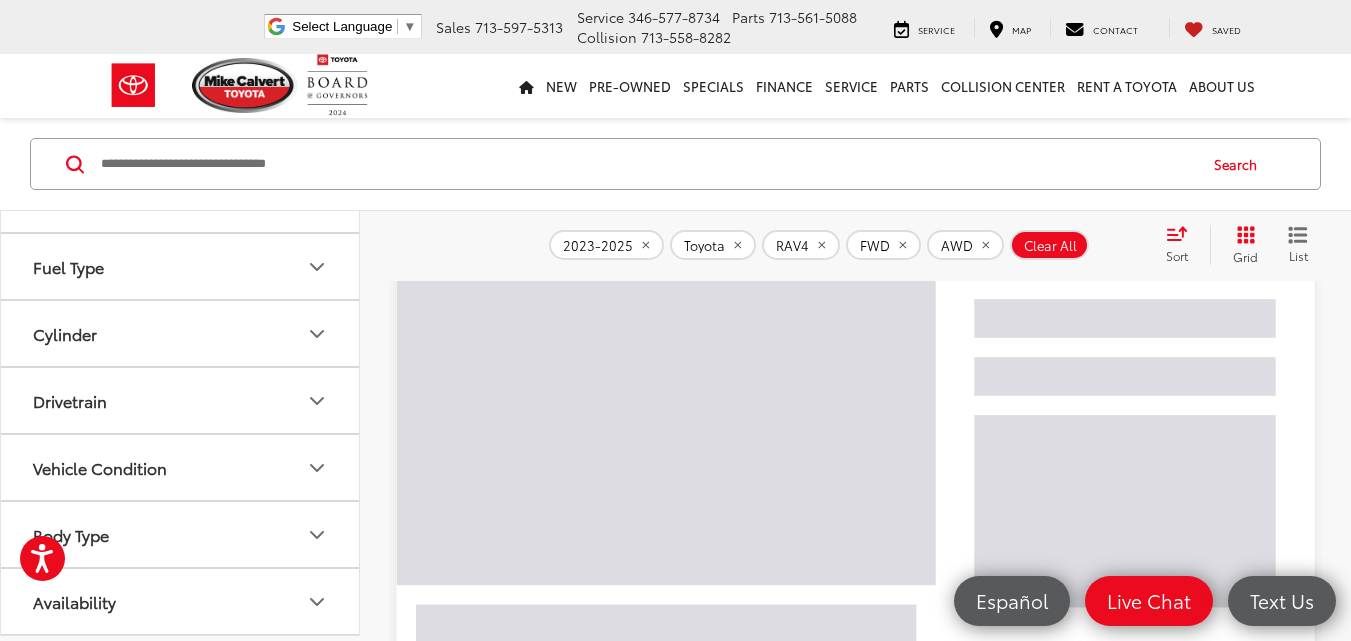 scroll, scrollTop: 129, scrollLeft: 0, axis: vertical 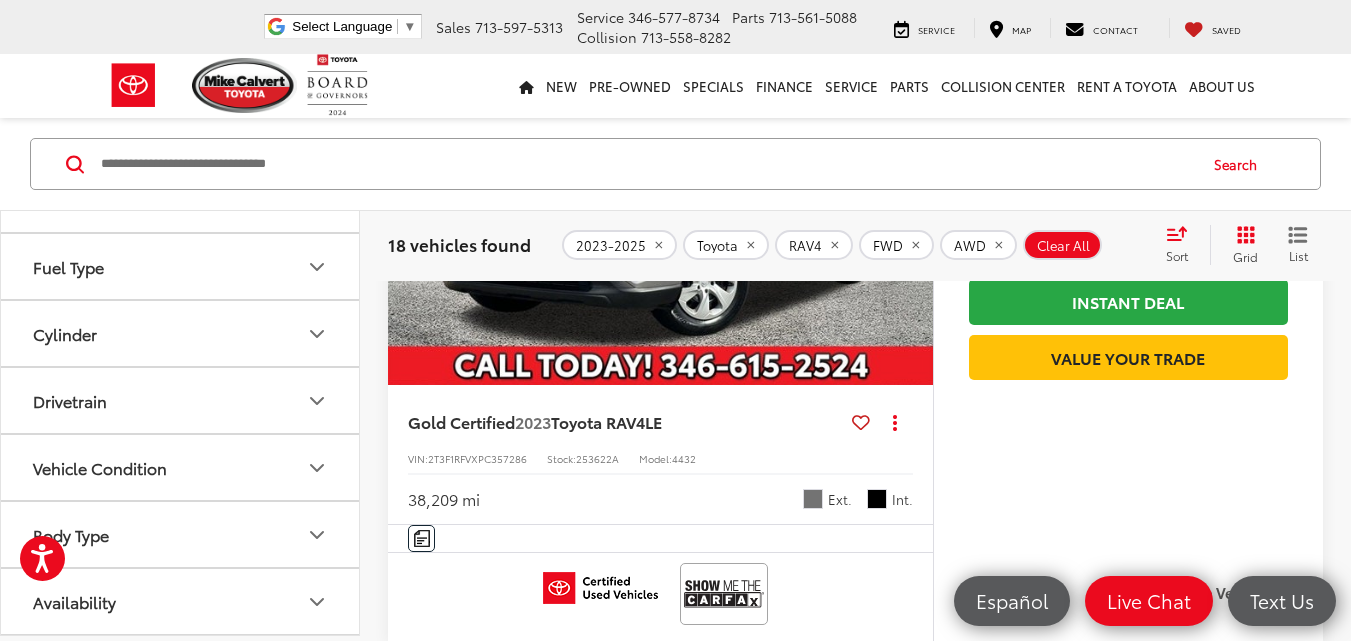 click on "Sort" at bounding box center [1183, 245] 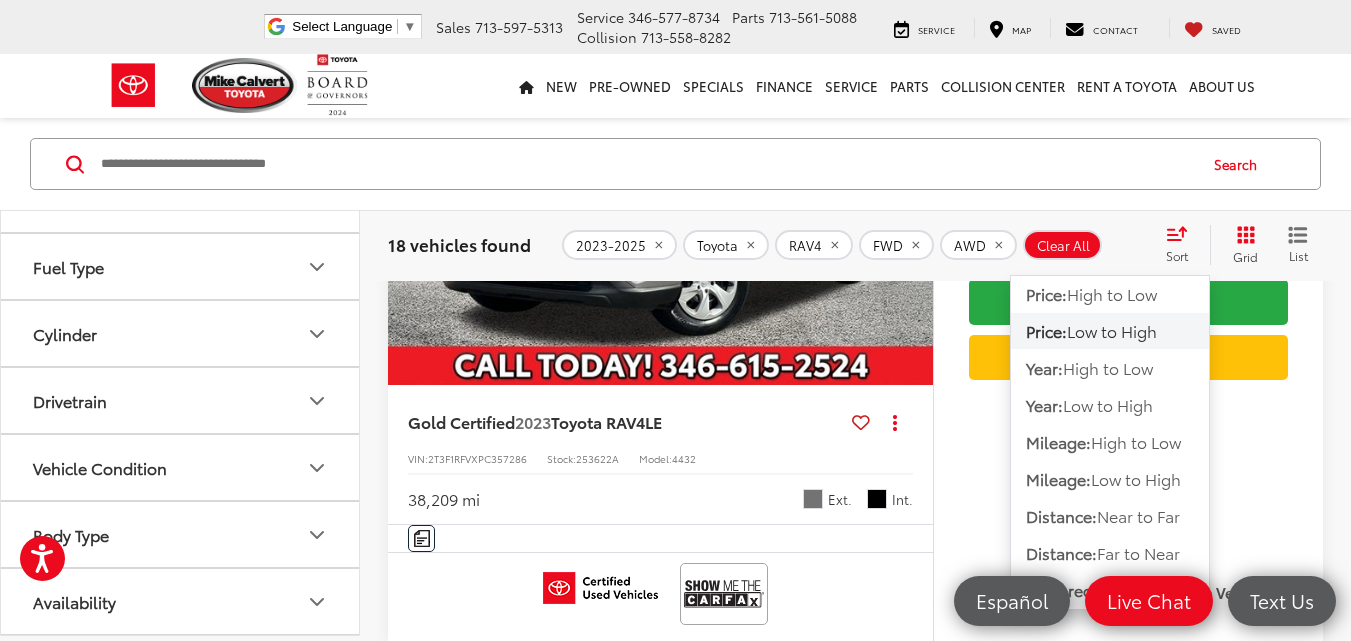 click on "Low to High" at bounding box center (1112, 330) 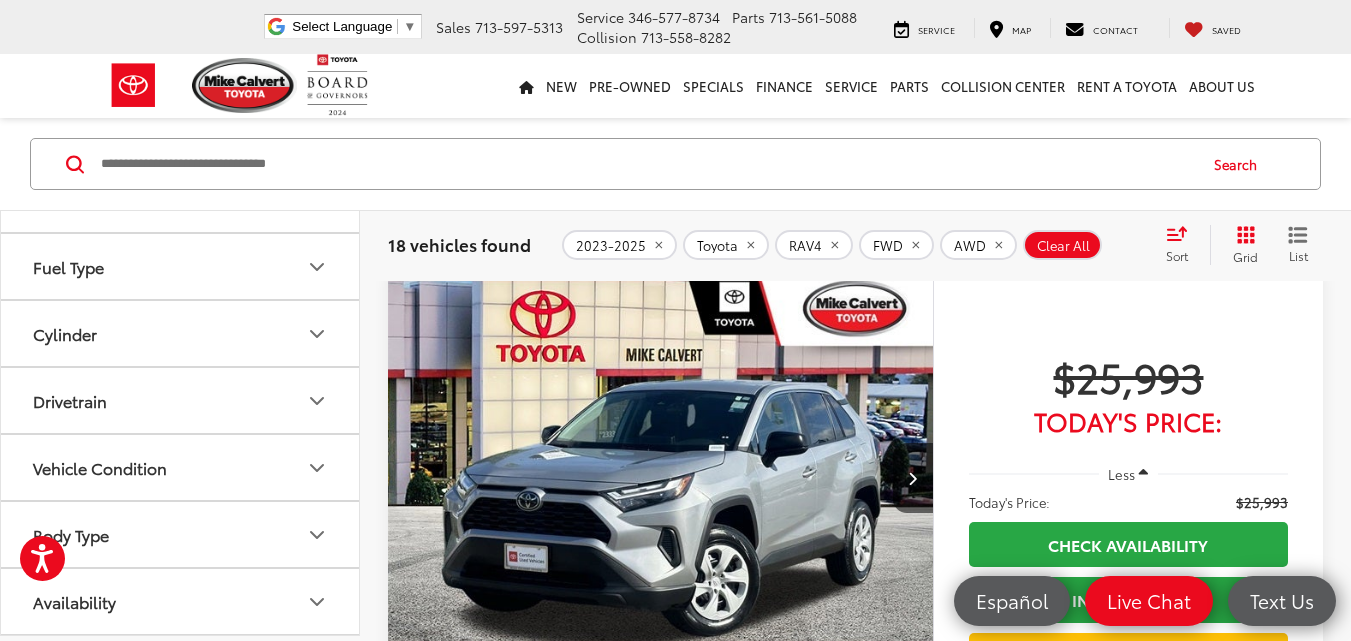 scroll, scrollTop: 129, scrollLeft: 0, axis: vertical 